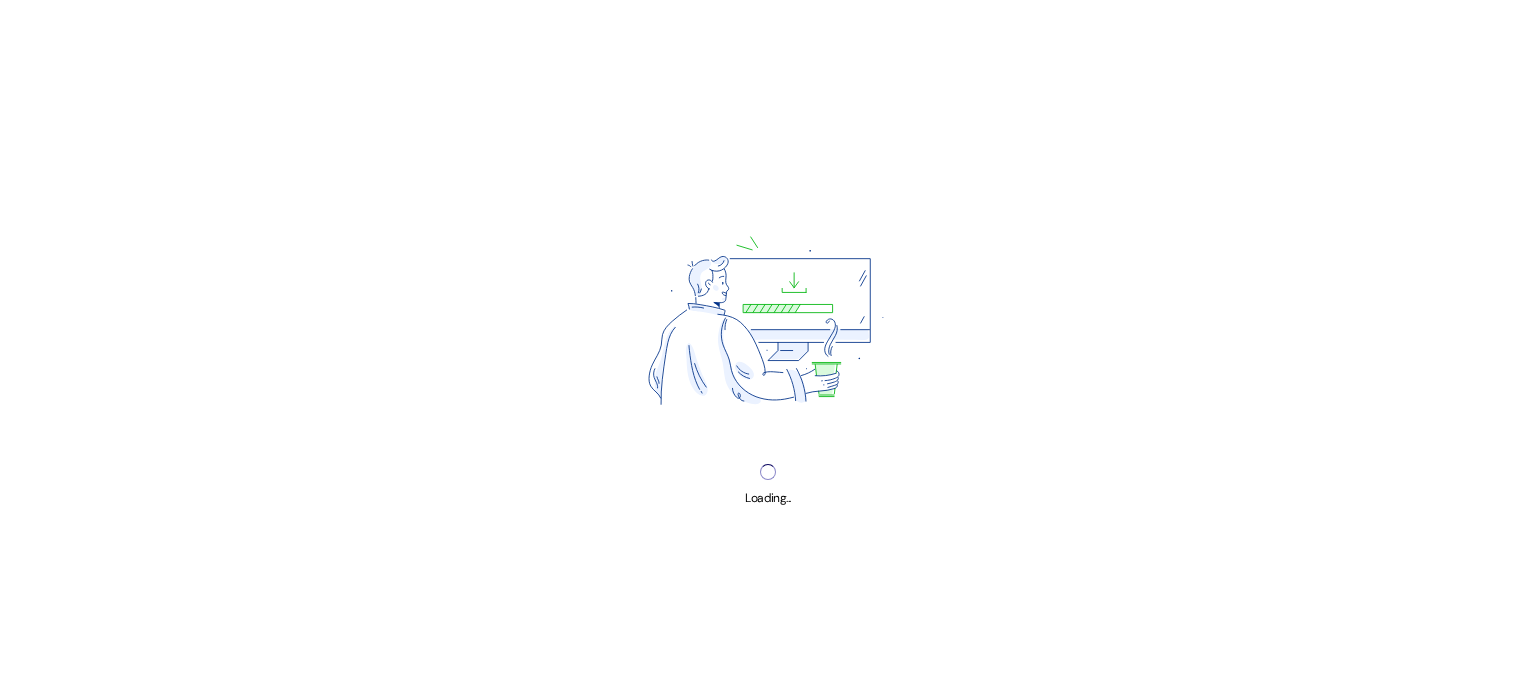 scroll, scrollTop: 0, scrollLeft: 0, axis: both 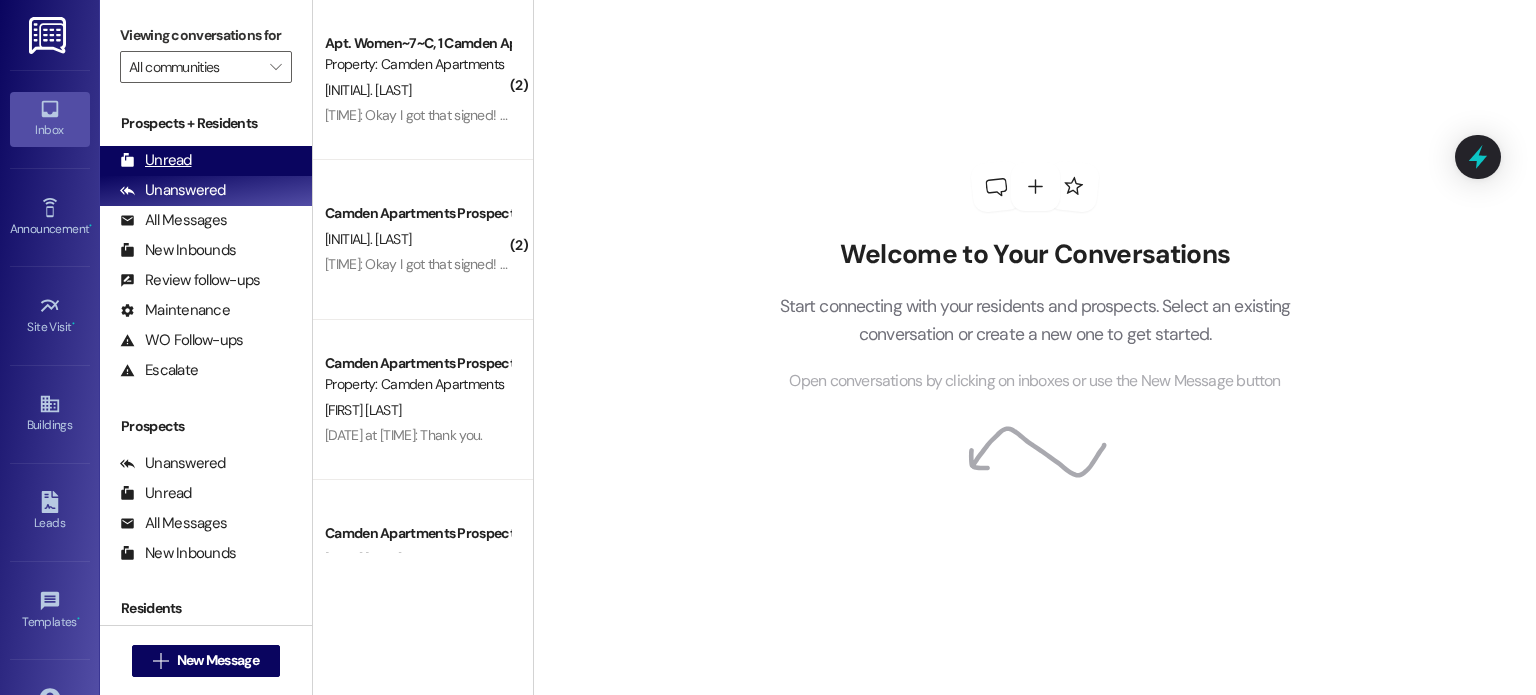 click on "Unread (0)" at bounding box center [206, 161] 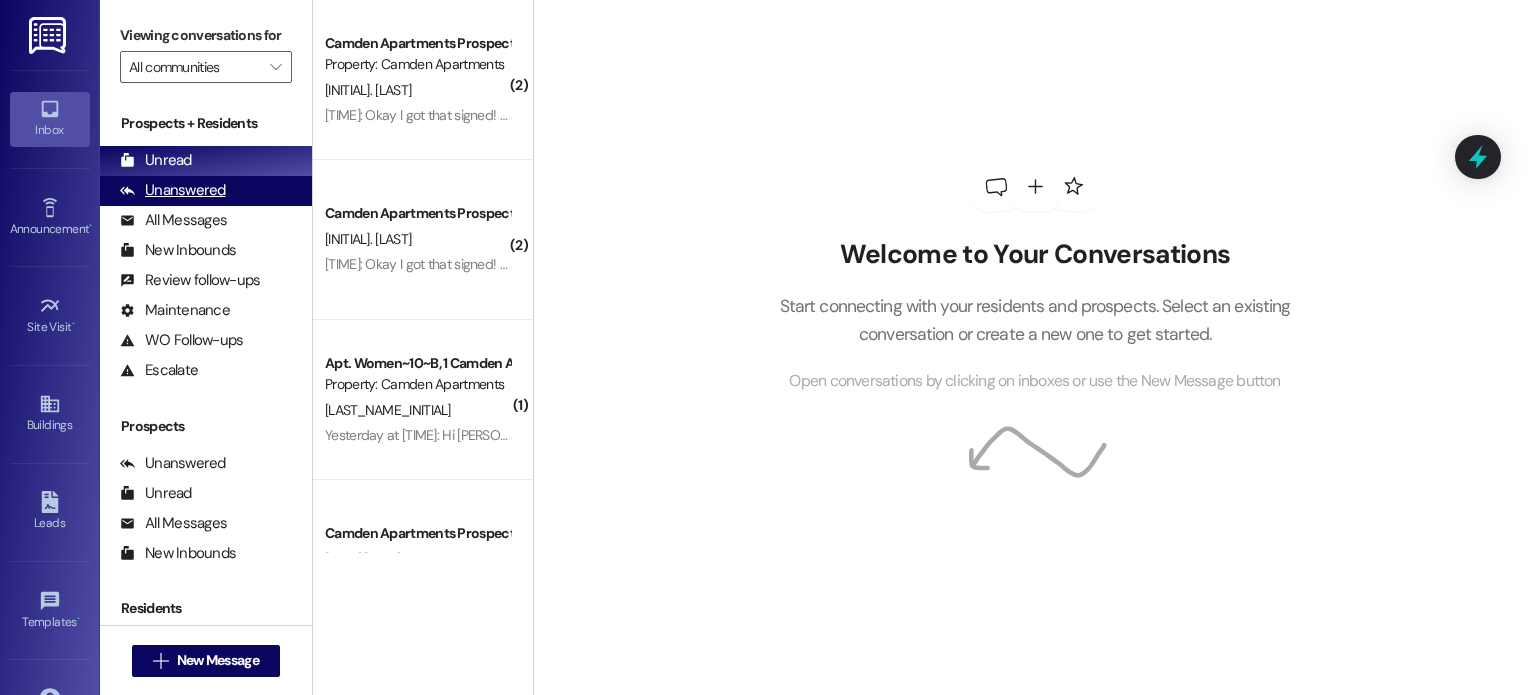click on "Unanswered" at bounding box center [173, 190] 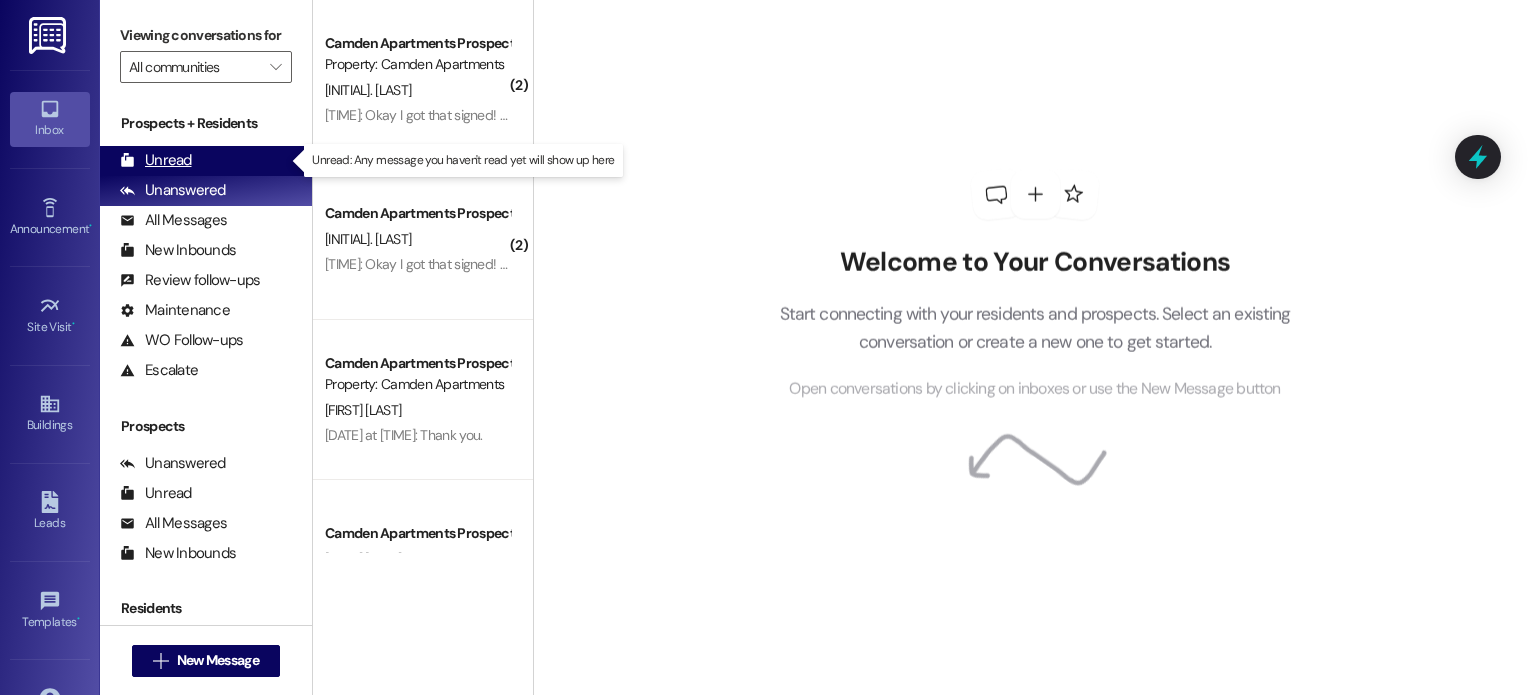 click on "Unread (0)" at bounding box center (206, 161) 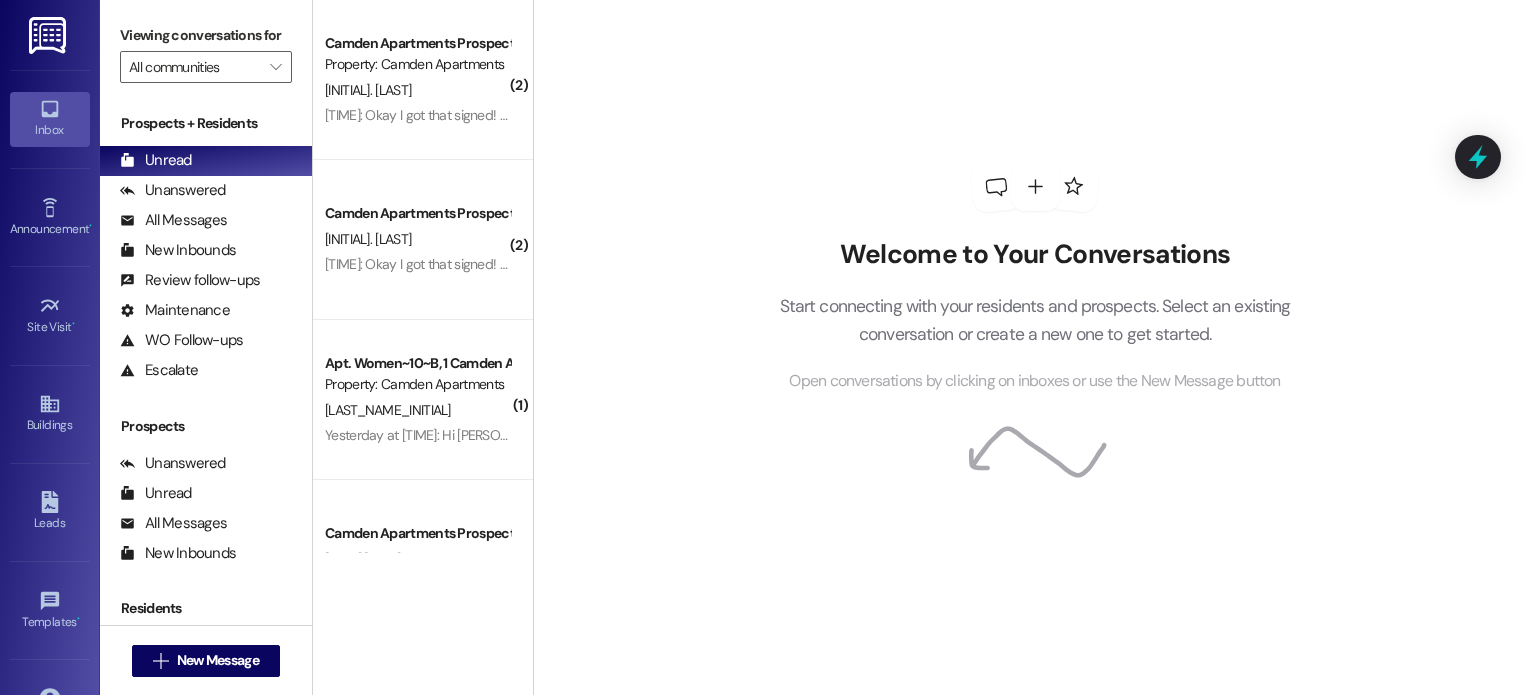 click on "[DAY] at [TIME]: Okay I got that signed! Sorry about it being so late! [DAY] at [TIME]: Okay I got that signed! Sorry about it being so late!" at bounding box center [491, 115] 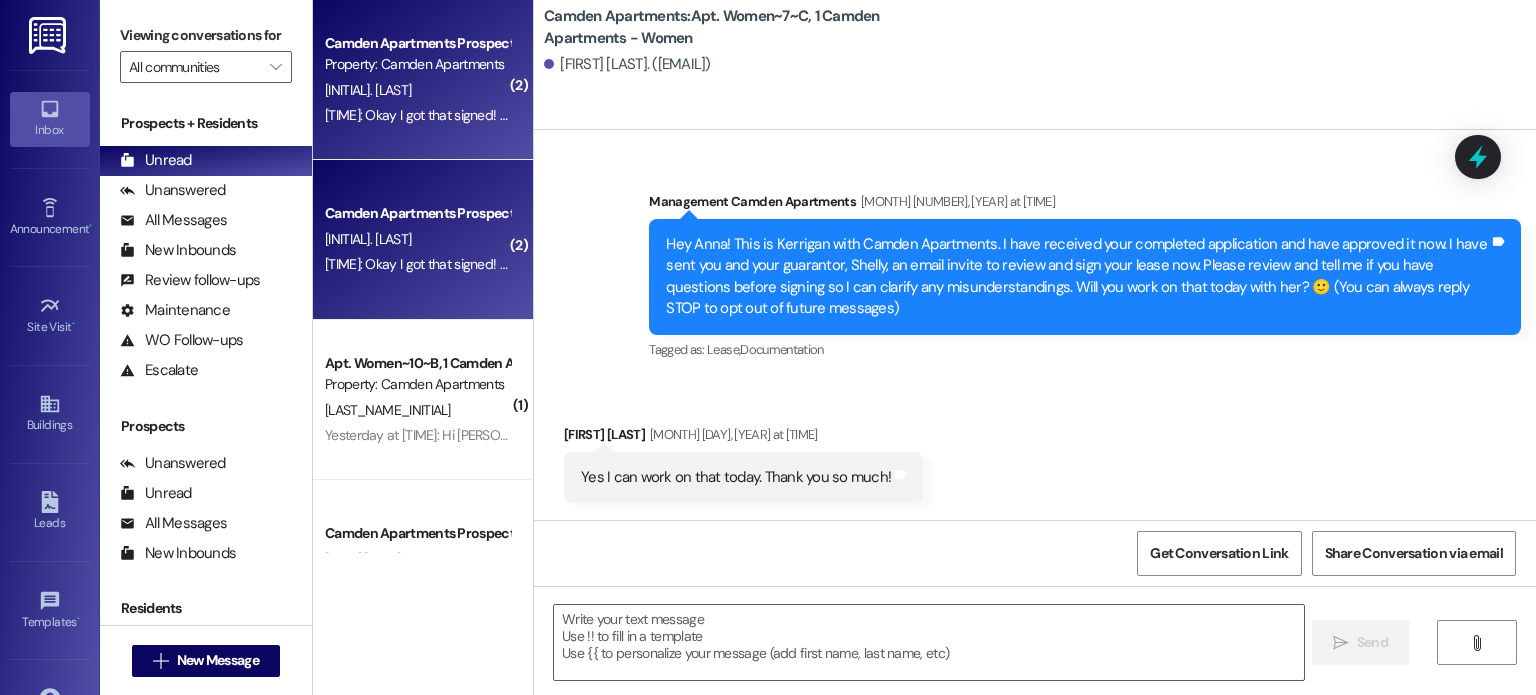 scroll, scrollTop: 36892, scrollLeft: 0, axis: vertical 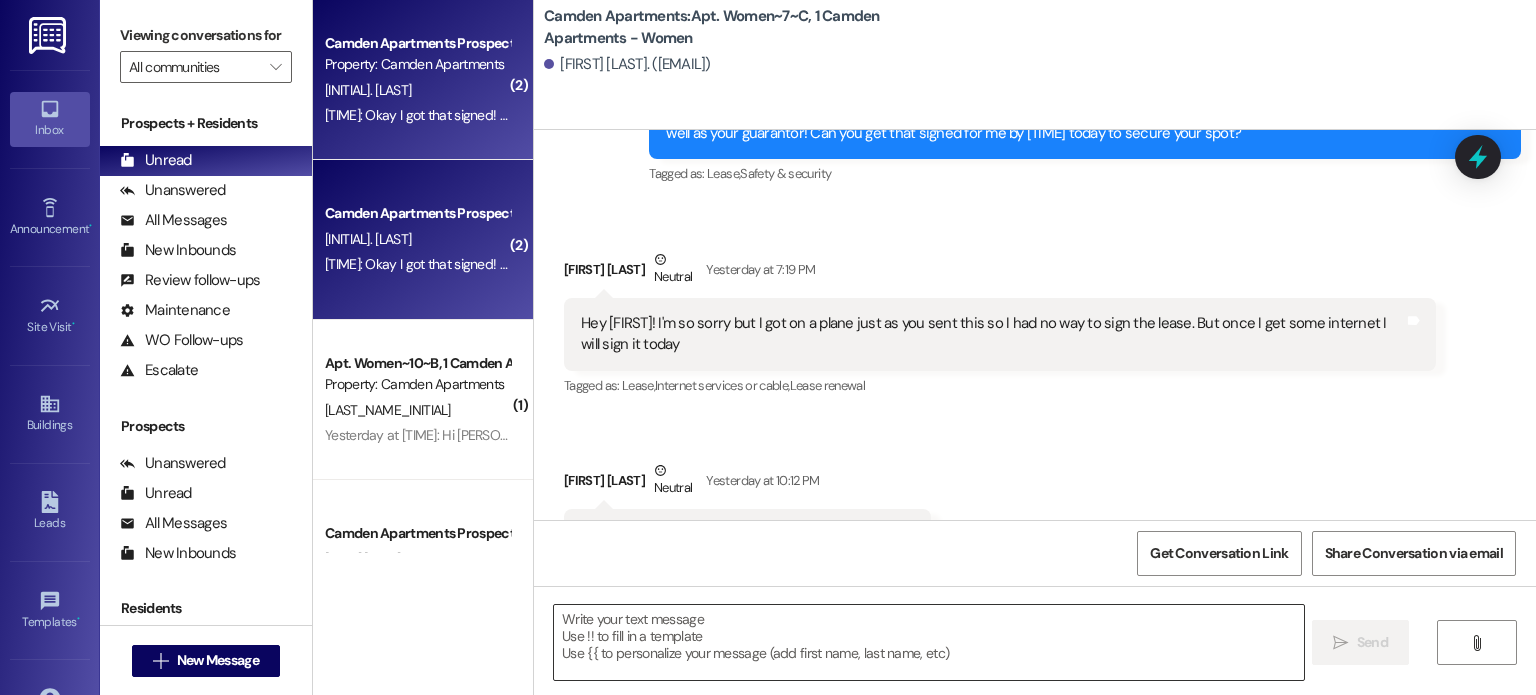 click at bounding box center [928, 642] 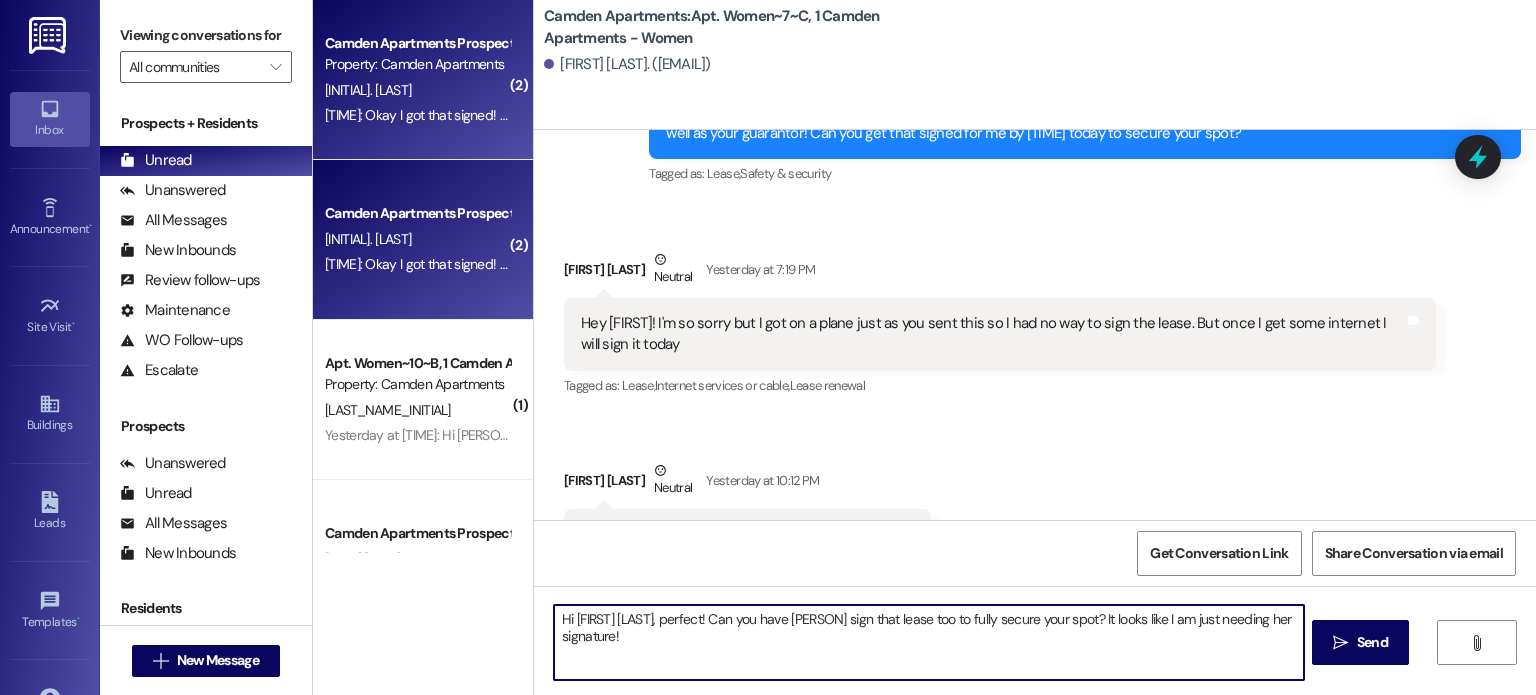 type on "Hi [FIRST] [LAST], perfect! Can you have [PERSON] sign that lease too to fully secure your spot? It looks like I am just needing her signature!" 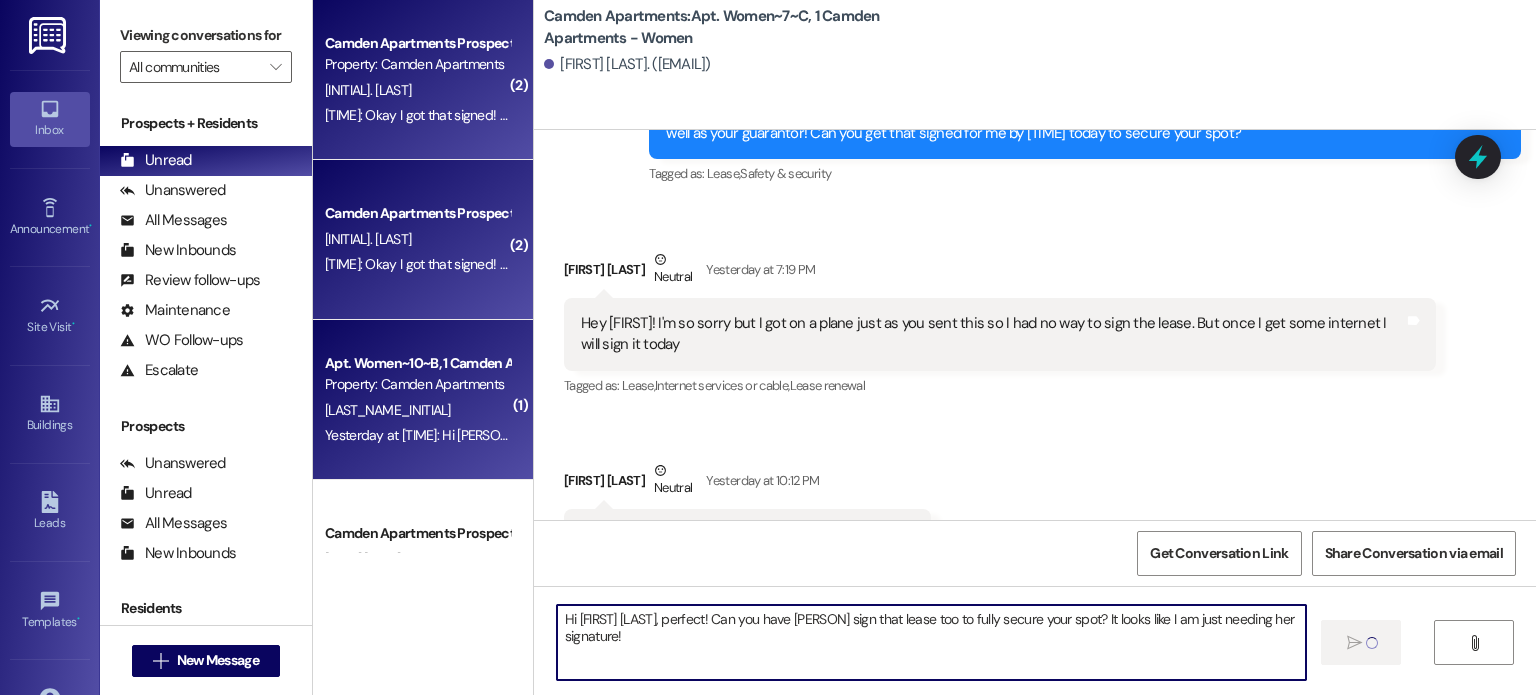type 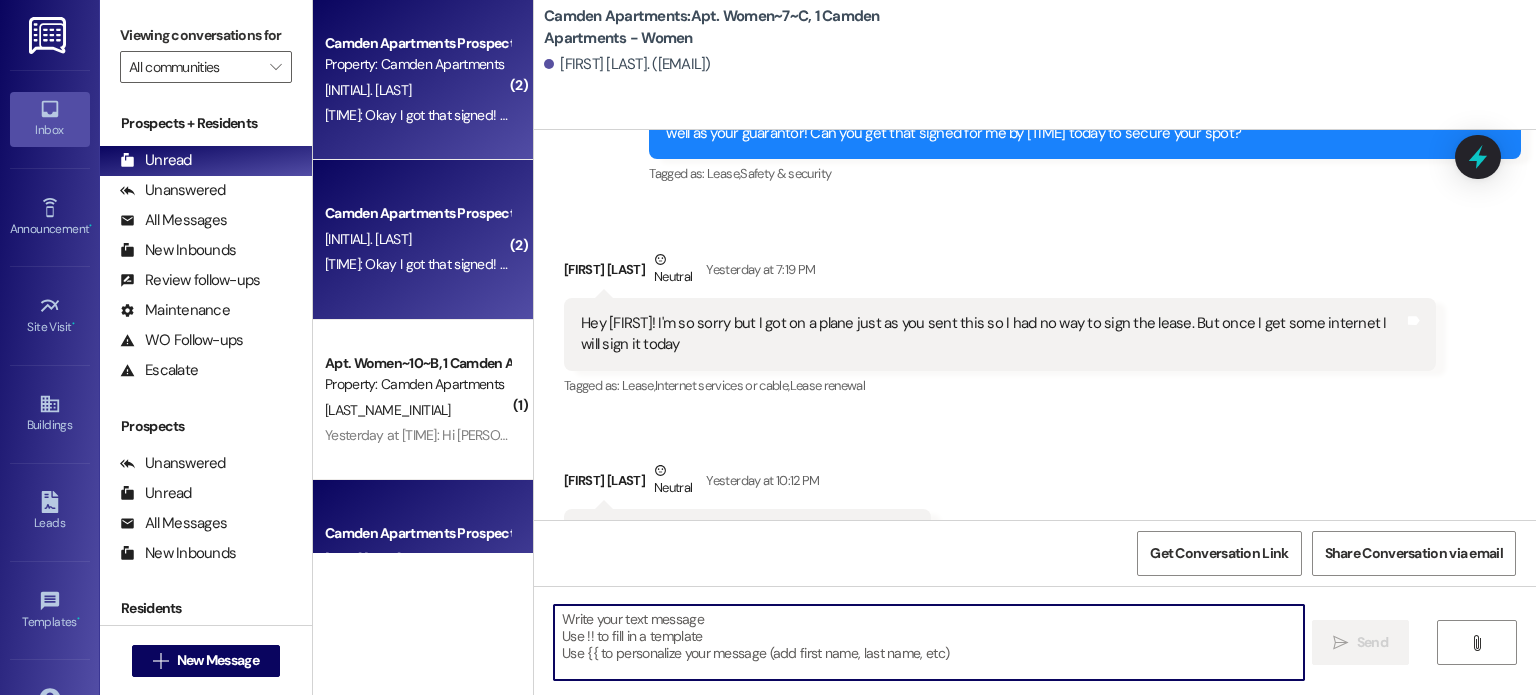 scroll, scrollTop: 36892, scrollLeft: 0, axis: vertical 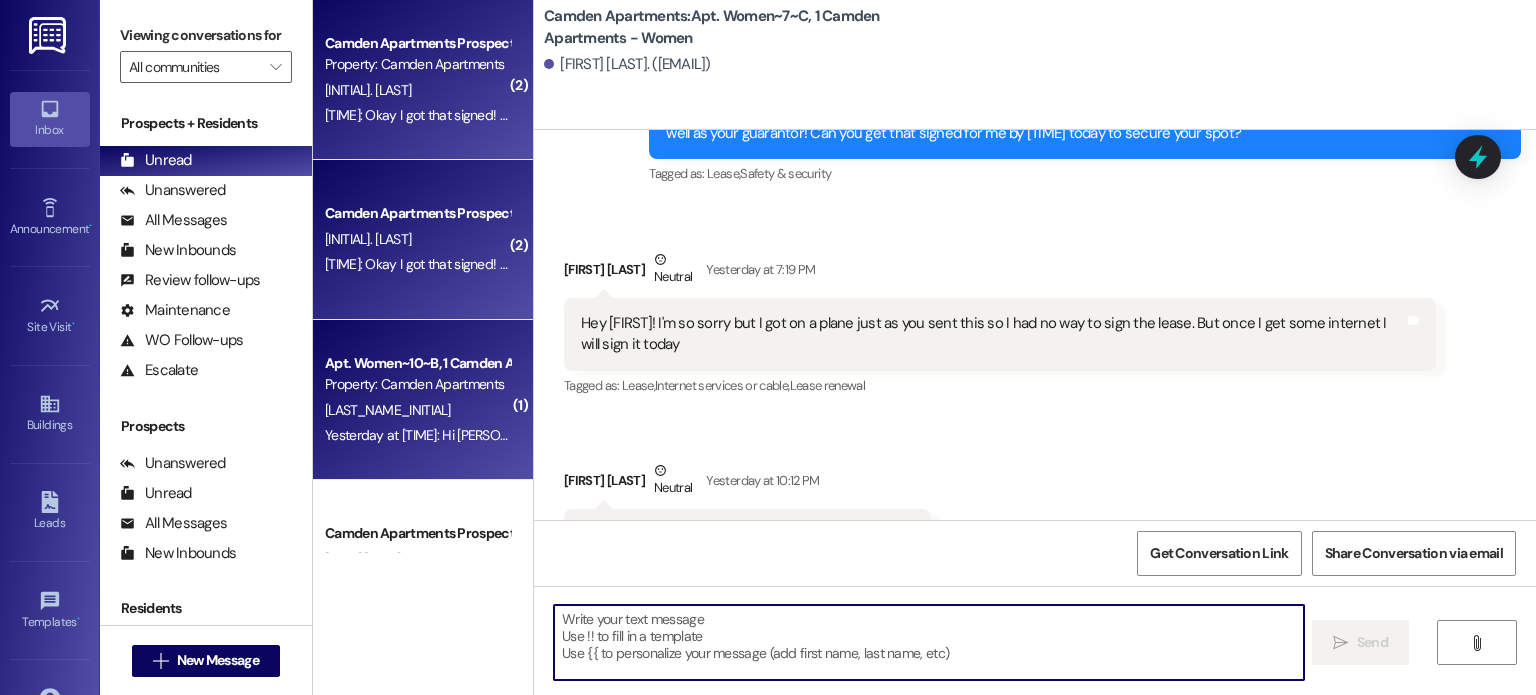 click on "[DAY] at [TIME]: Hi [PERSON]! Thanks so much, but I go home during the winter semester :) [DAY] at [TIME]: Hi [PERSON]! Thanks so much, but I go home during the winter semester :)" at bounding box center [417, 435] 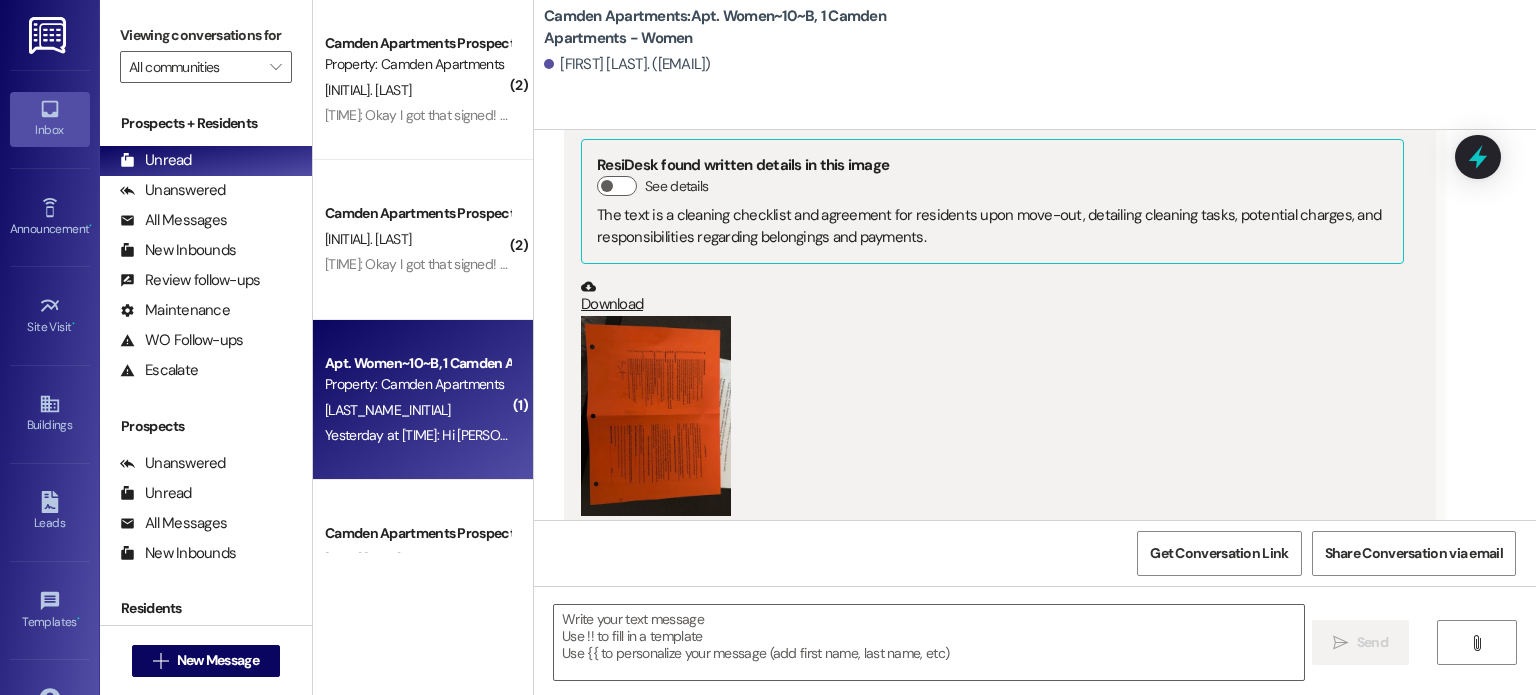 scroll, scrollTop: 39511, scrollLeft: 0, axis: vertical 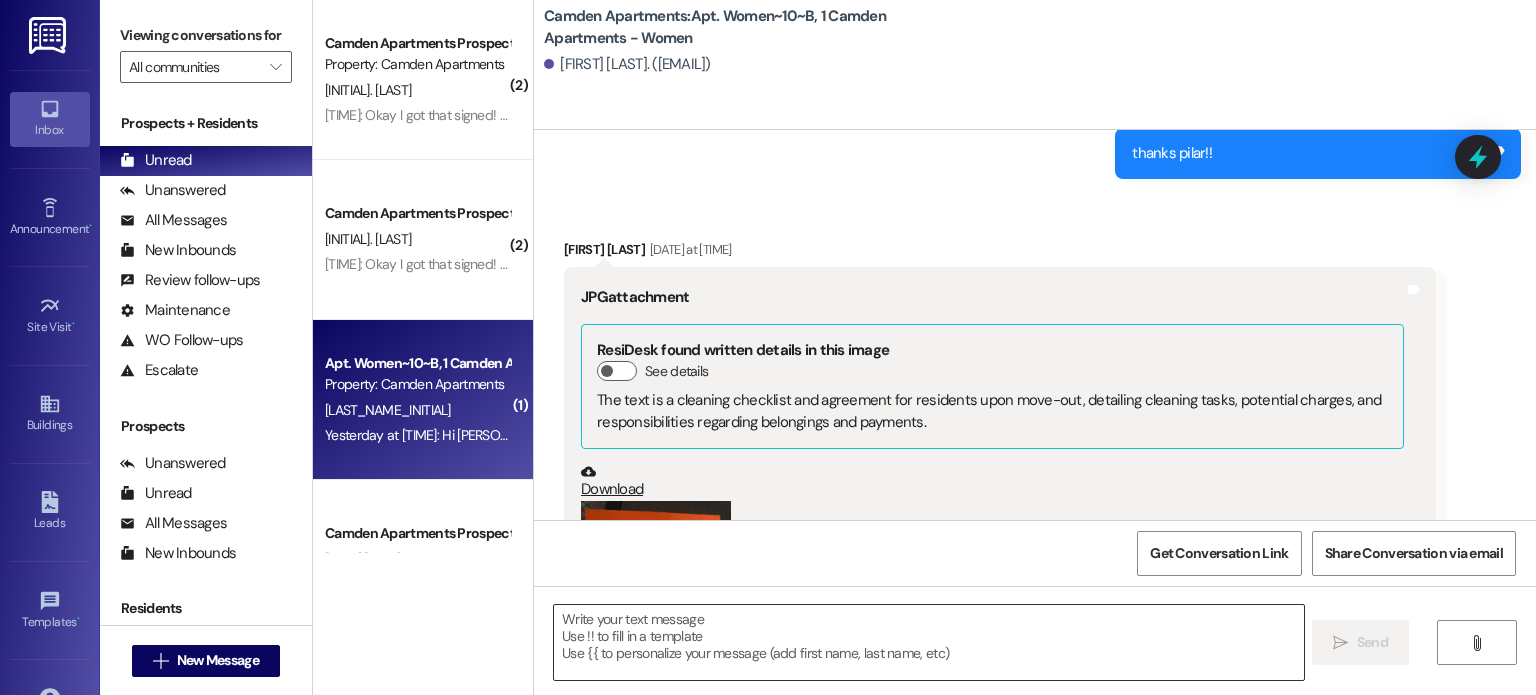 click at bounding box center [928, 642] 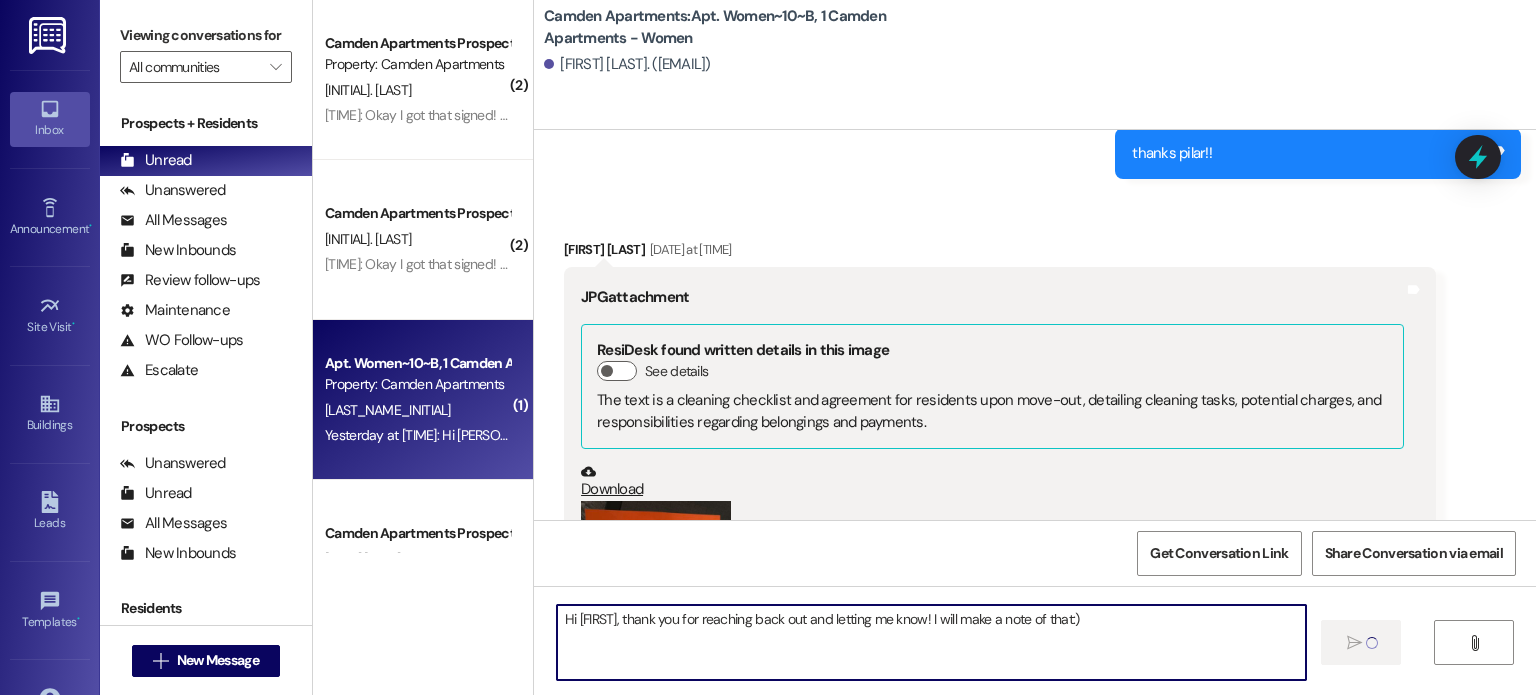 type on "Hi [FIRST], thank you for reaching back out and letting me know! I will make a note of that:)" 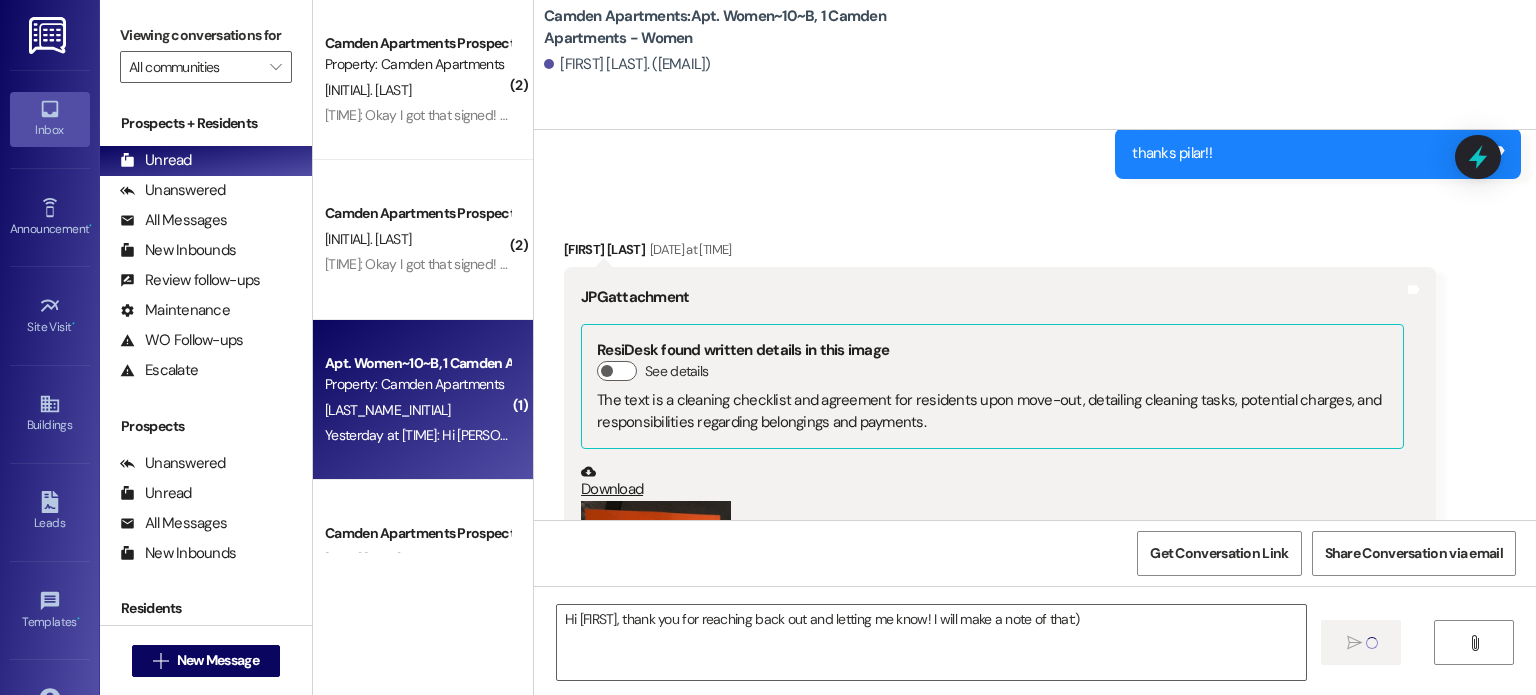 type 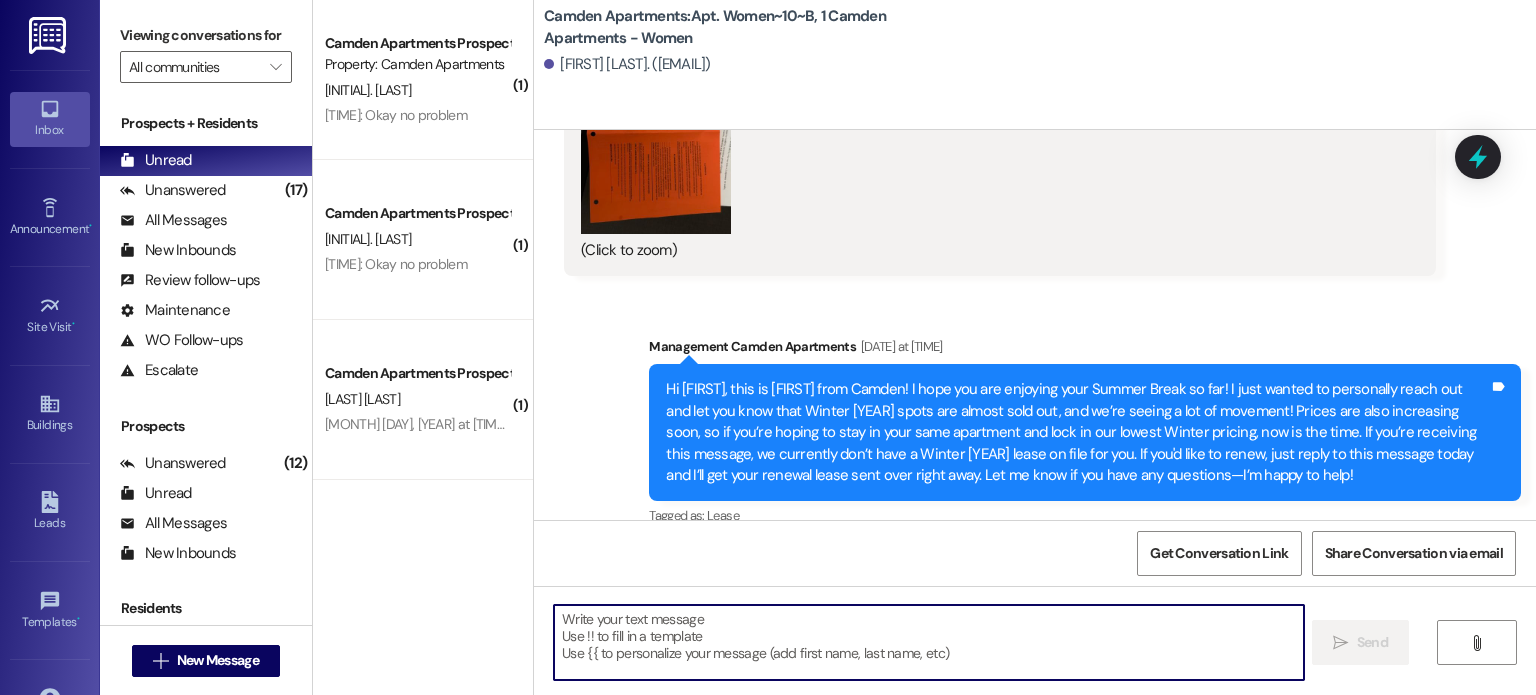 scroll, scrollTop: 40118, scrollLeft: 0, axis: vertical 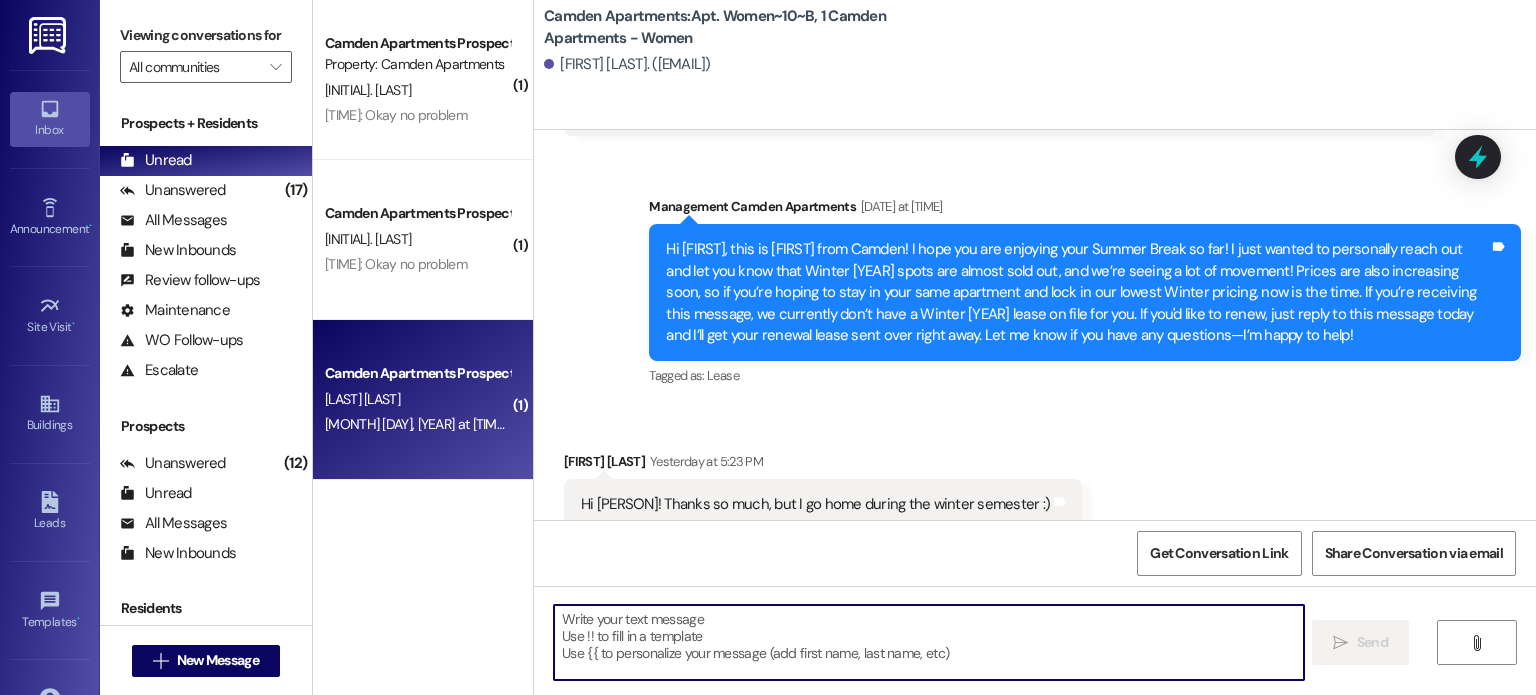click on "[TIME]: Yes I am still interested! I'm just working on selling my lease for the winter so I can apply [TIME]: Yes I am still interested! I'm just working on selling my lease for the winter so I can apply" at bounding box center [669, 424] 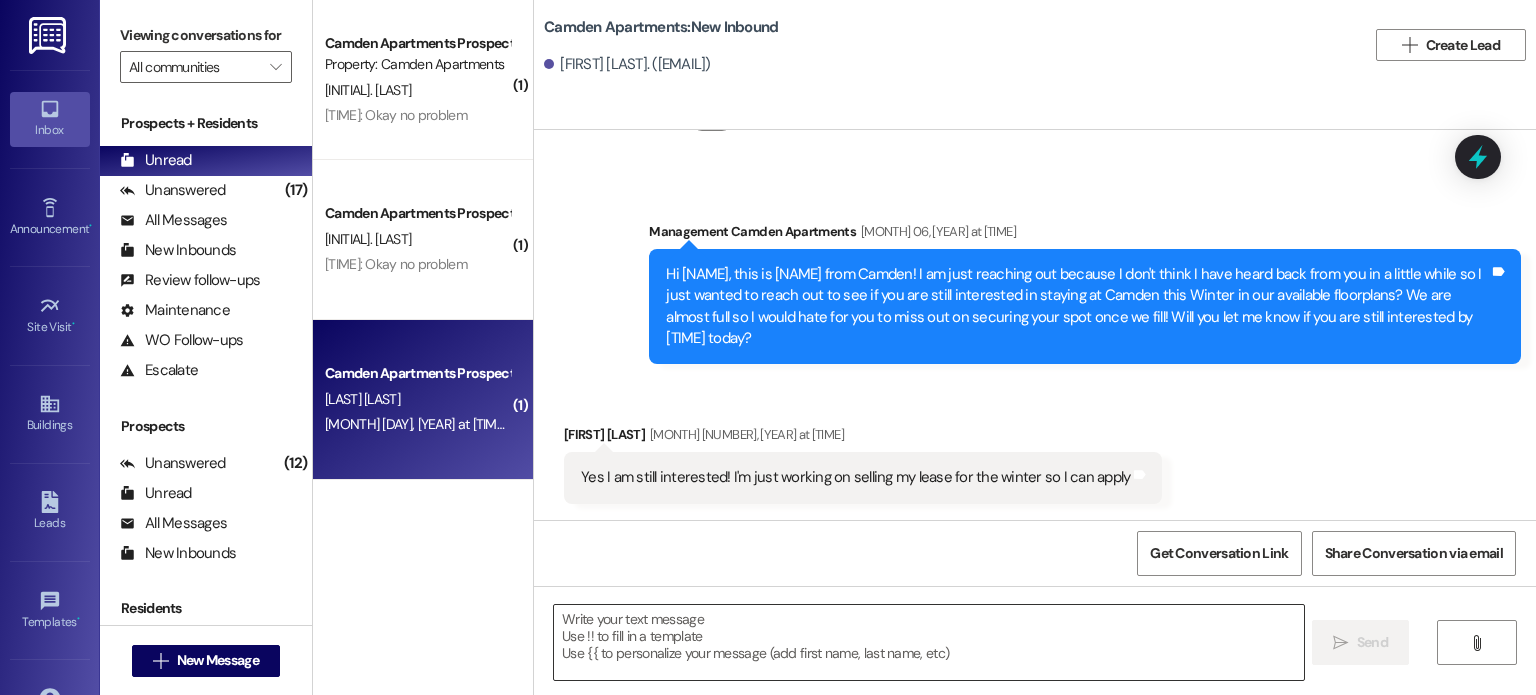 scroll, scrollTop: 1535, scrollLeft: 0, axis: vertical 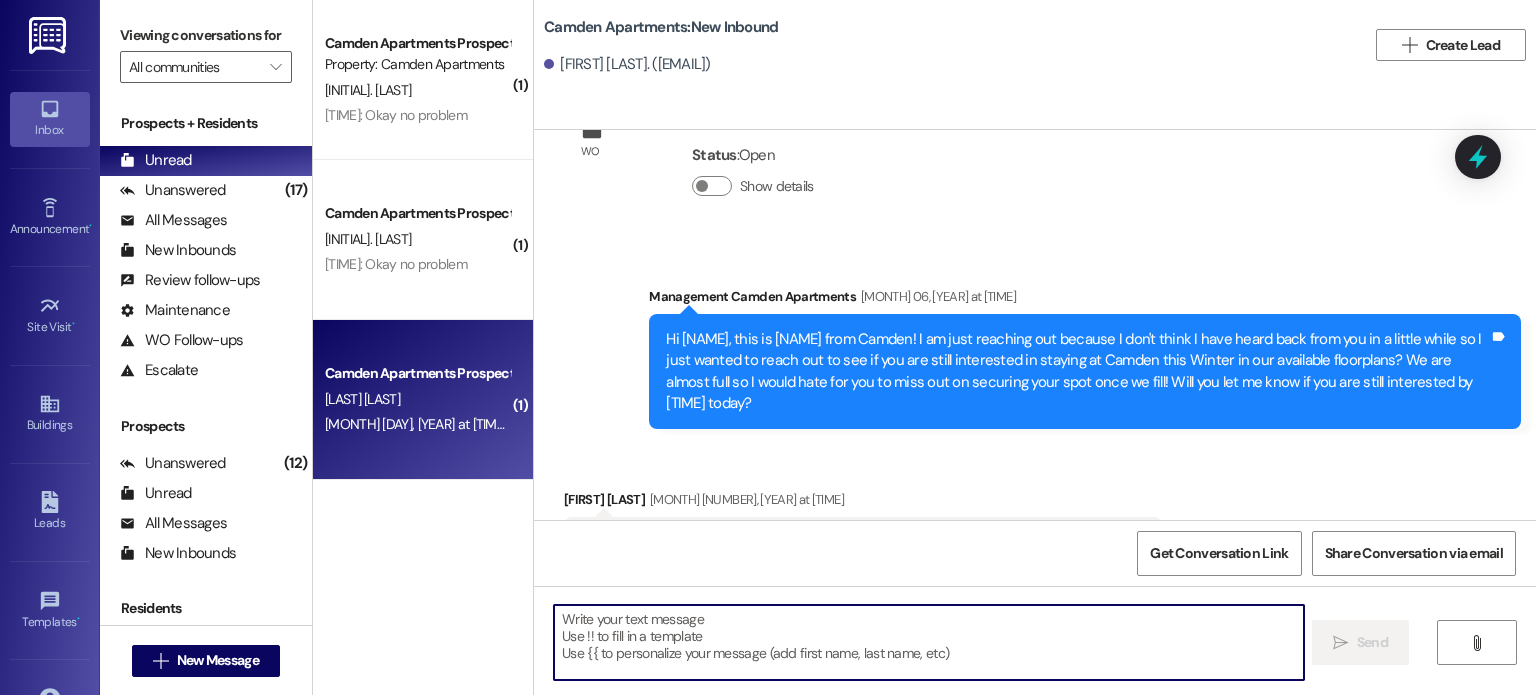 click at bounding box center [928, 642] 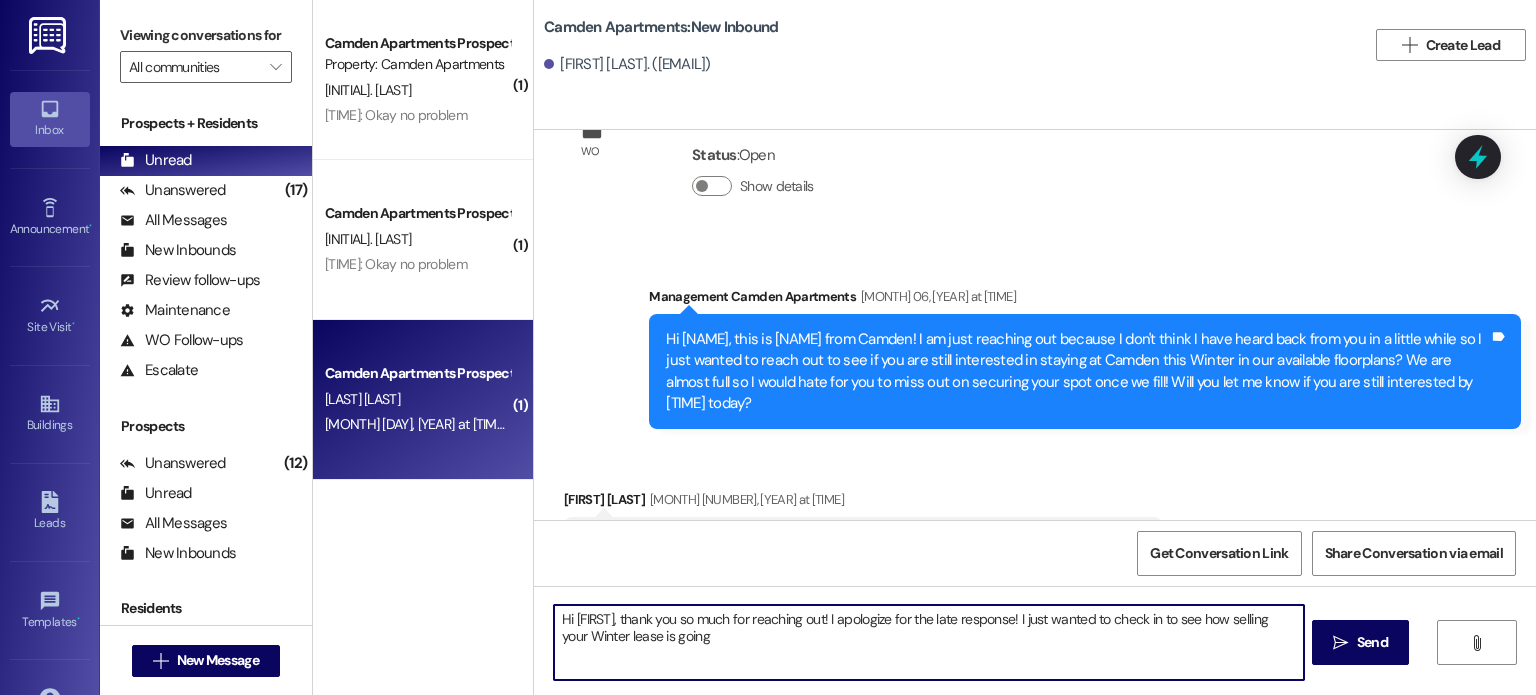 type on "Hi [FIRST] [LAST], thank you so much for reaching out! I apologize for the late response! I just wanted to check in to see how selling your Winter lease is going?" 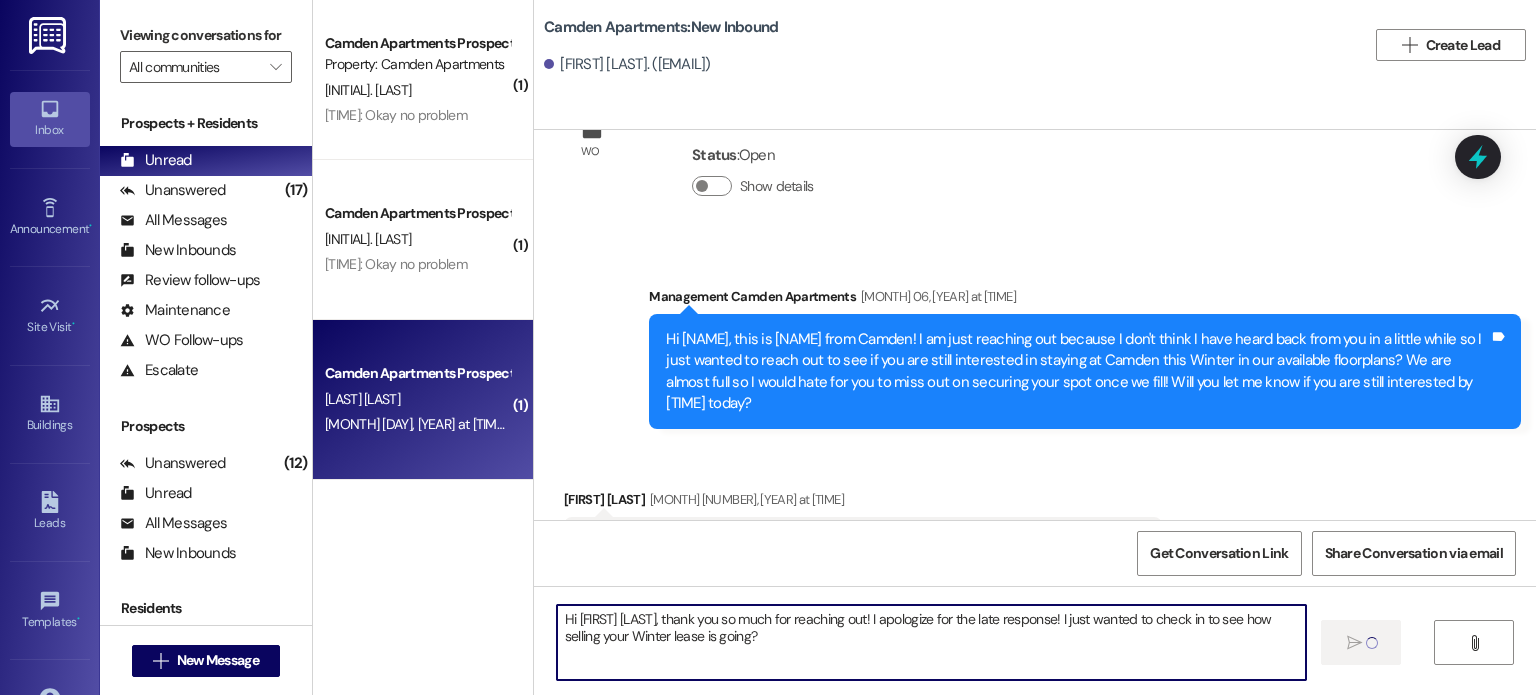 type 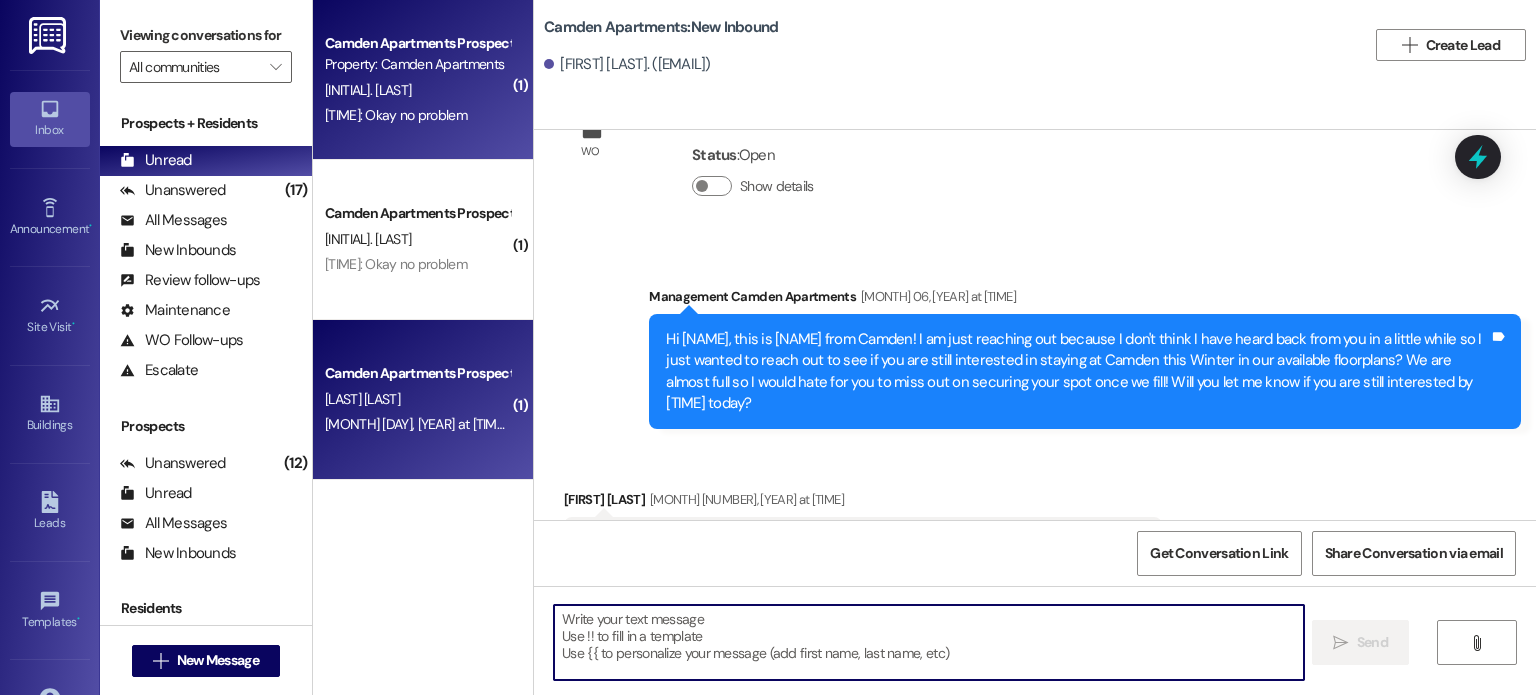 click on "[TIME]: Okay no problem  [TIME]: Okay no problem" at bounding box center (417, 115) 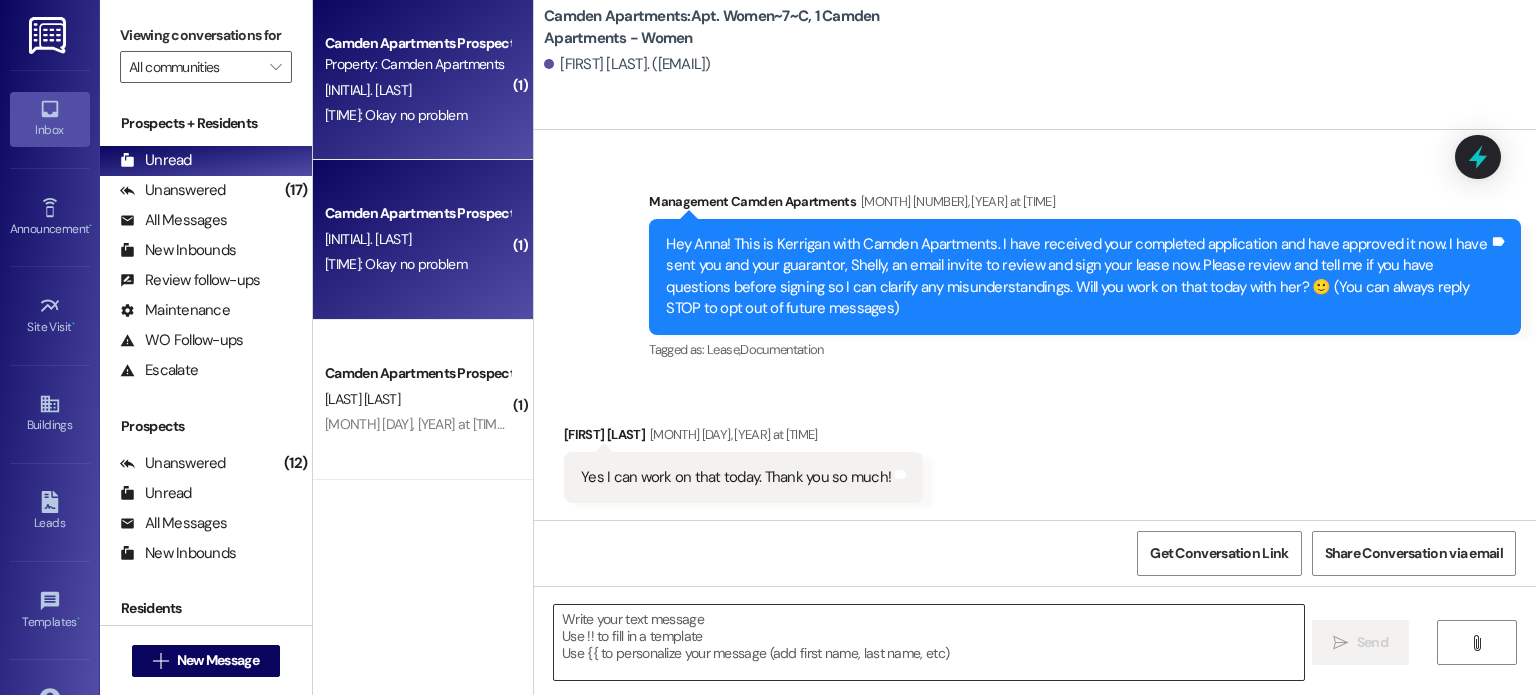 click at bounding box center (928, 642) 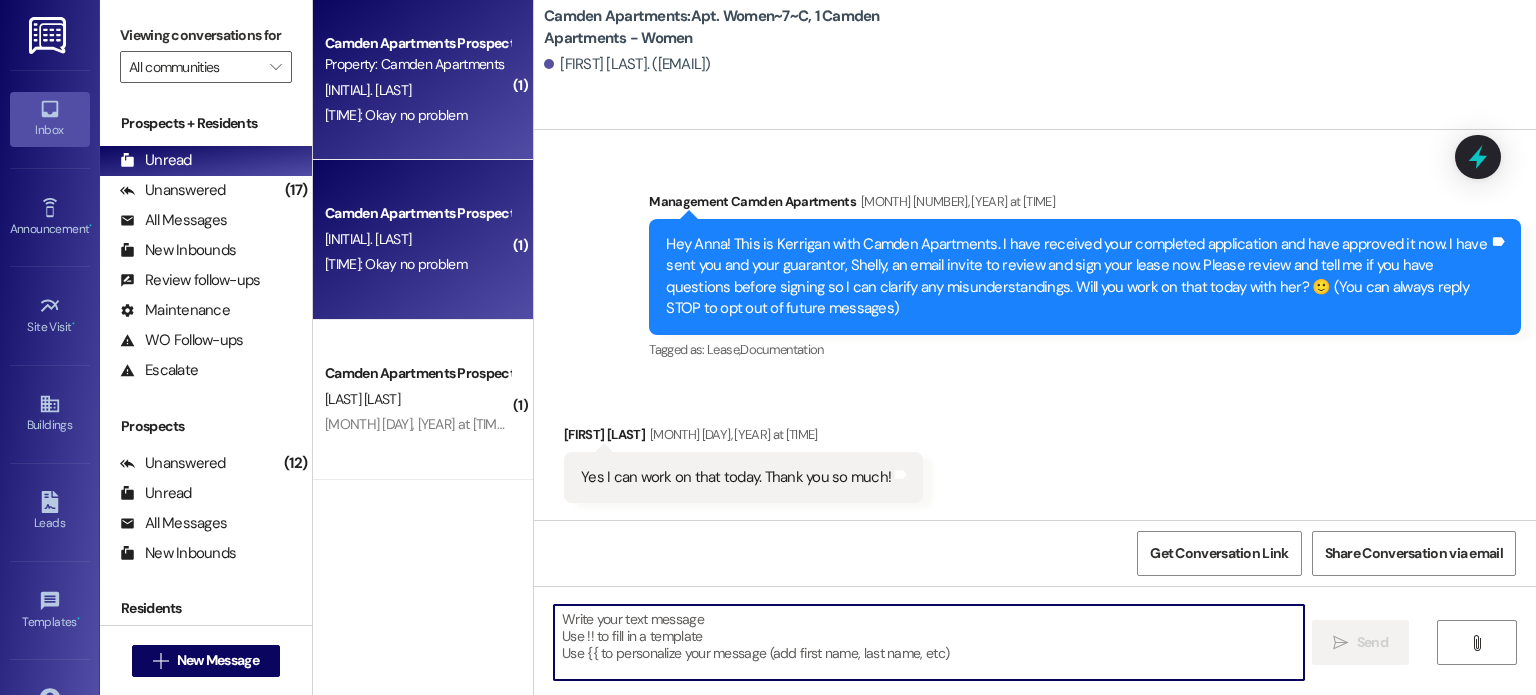 scroll, scrollTop: 37230, scrollLeft: 0, axis: vertical 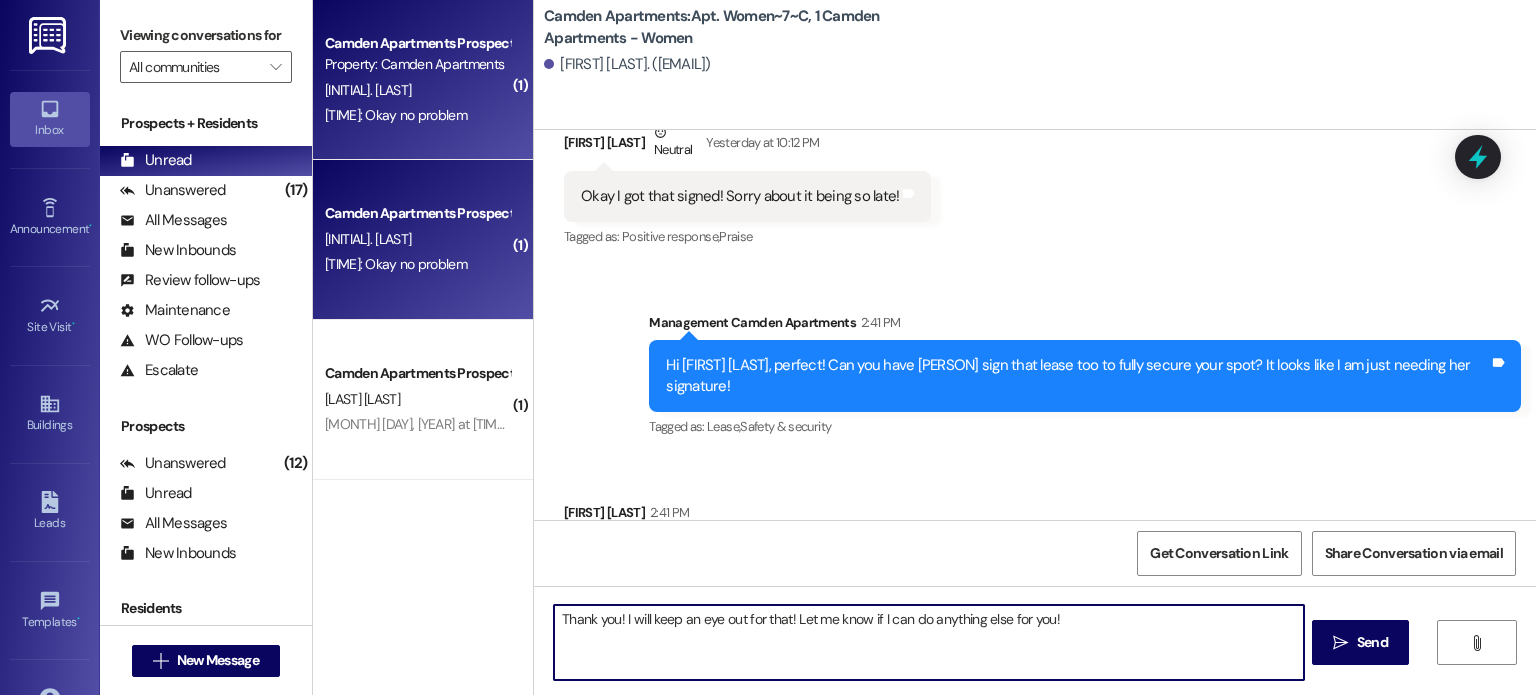 type on "Thank you! I will keep an eye out for that! Let me know if I can do anything else for you!" 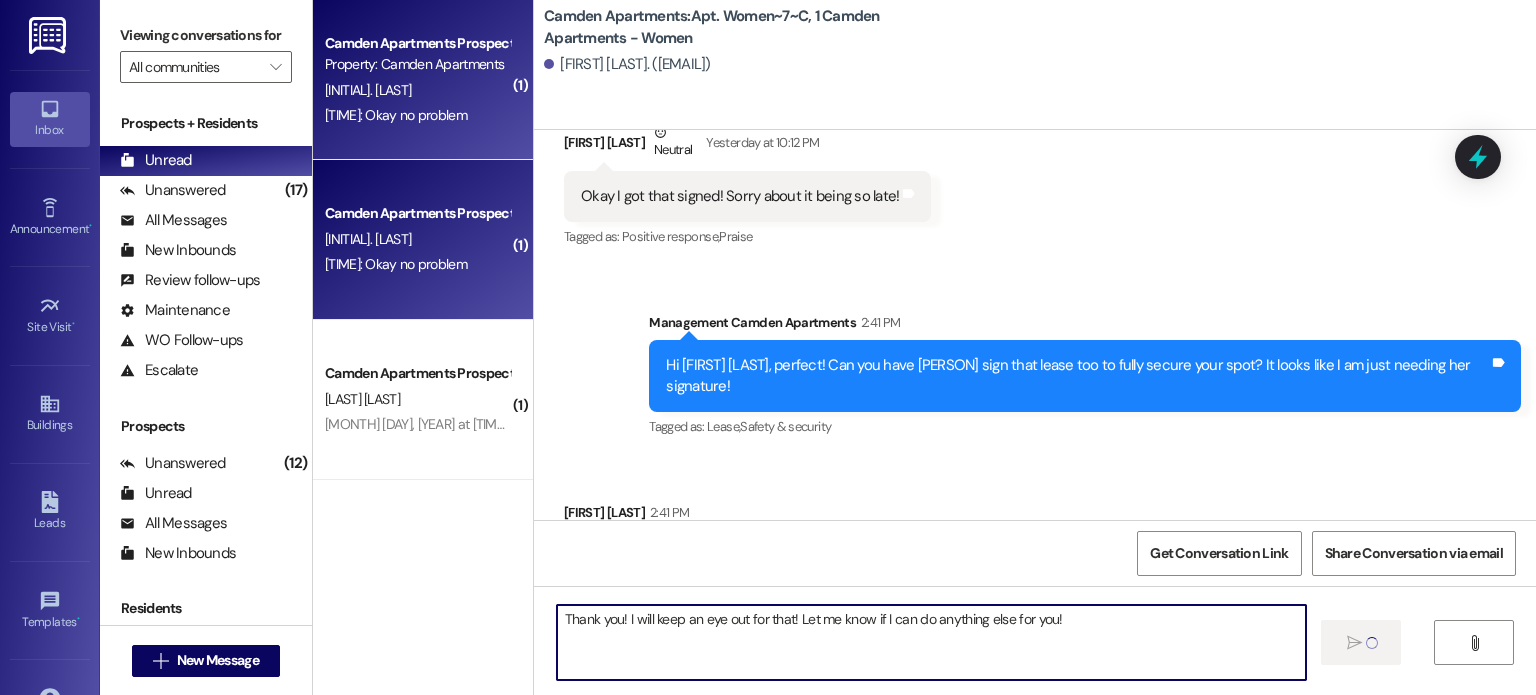 type 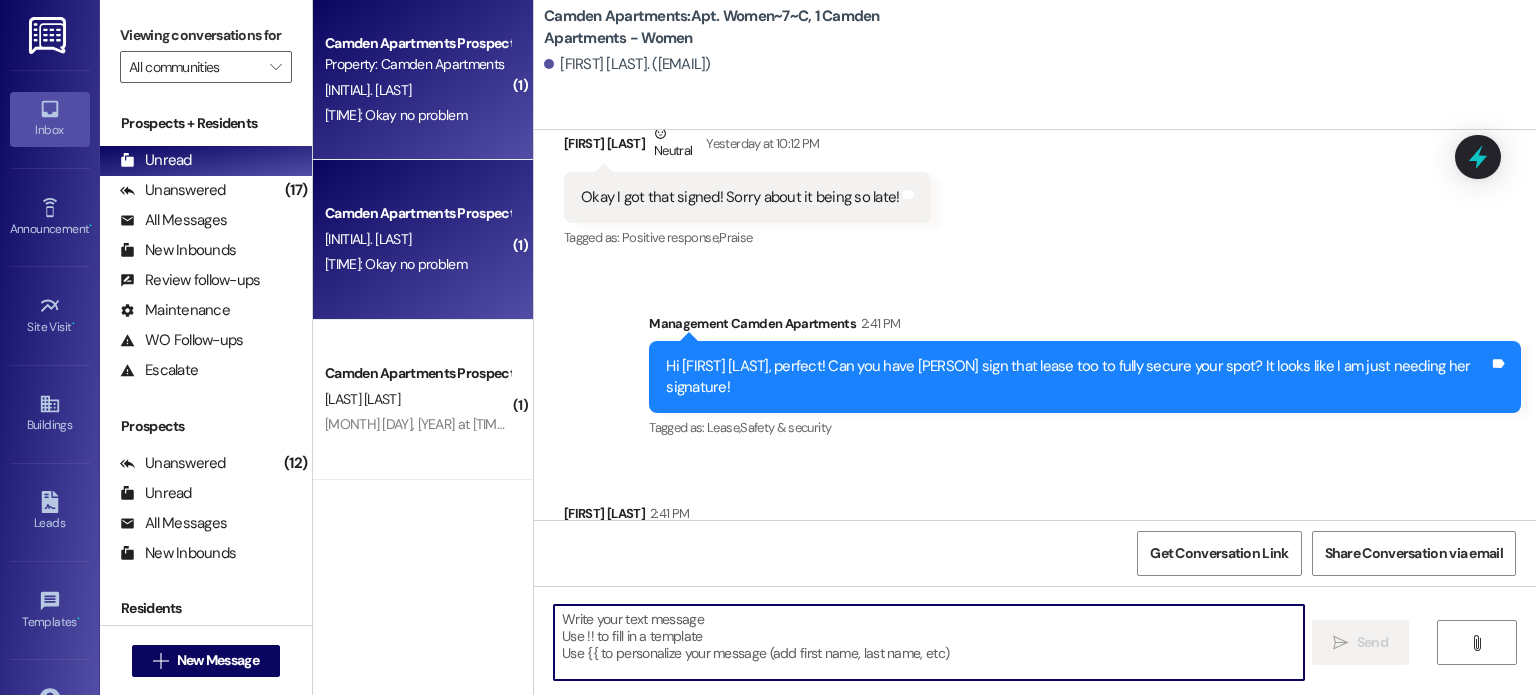 scroll, scrollTop: 37369, scrollLeft: 0, axis: vertical 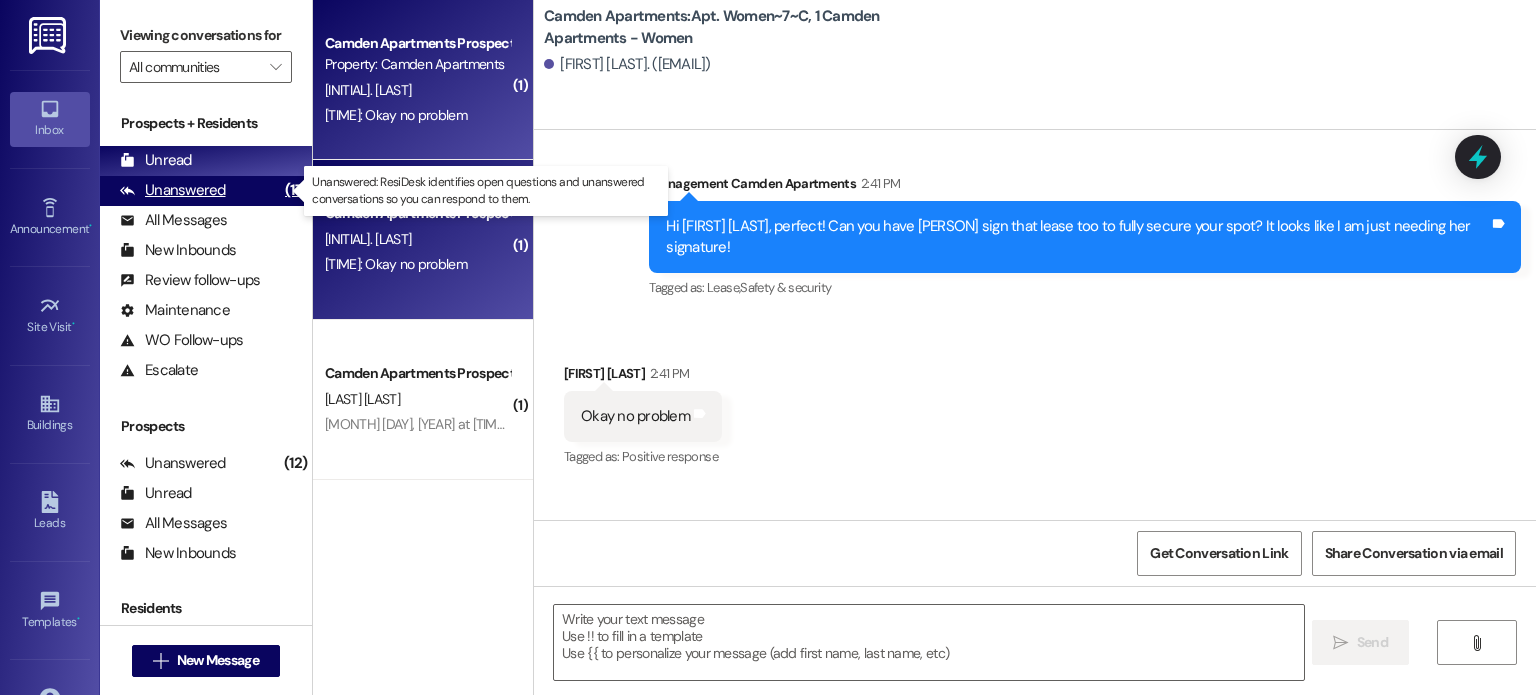 click on "Unanswered" at bounding box center [173, 190] 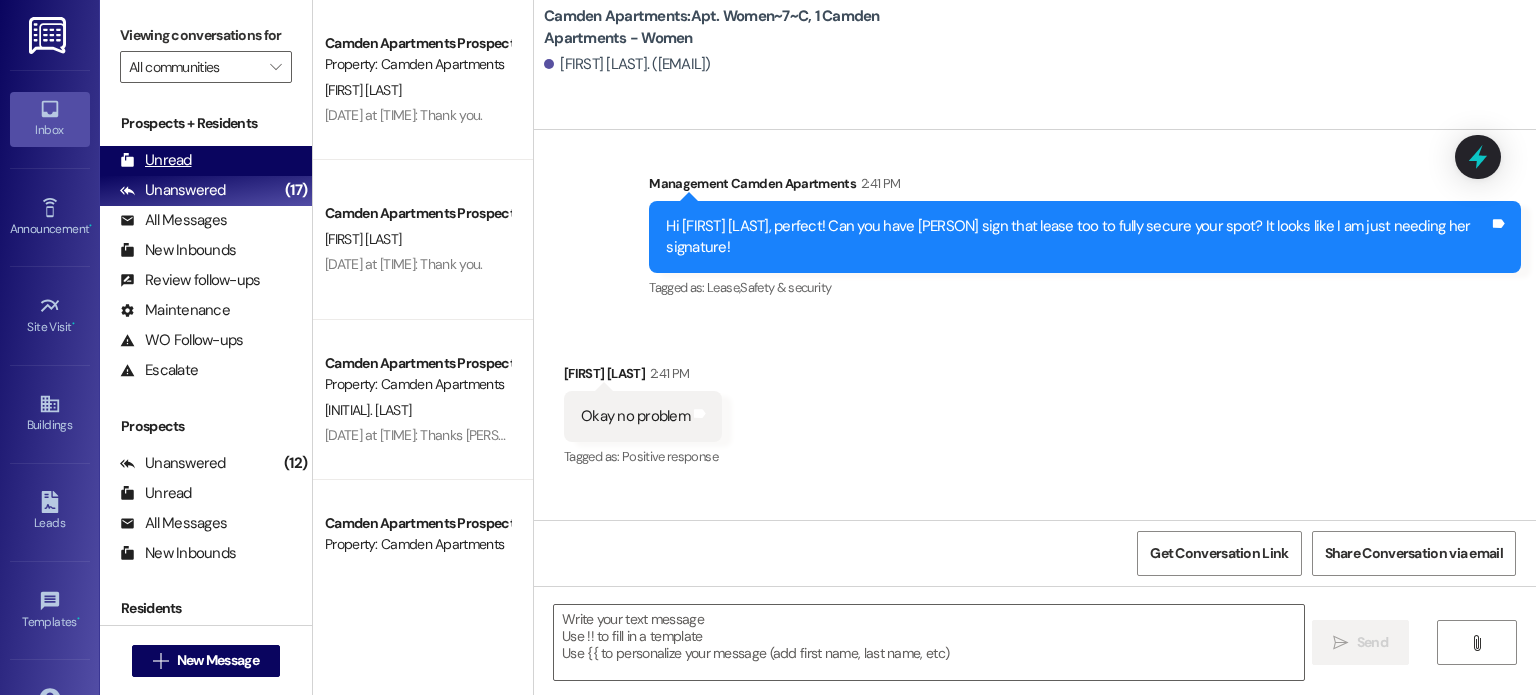 click on "Unread" at bounding box center [156, 160] 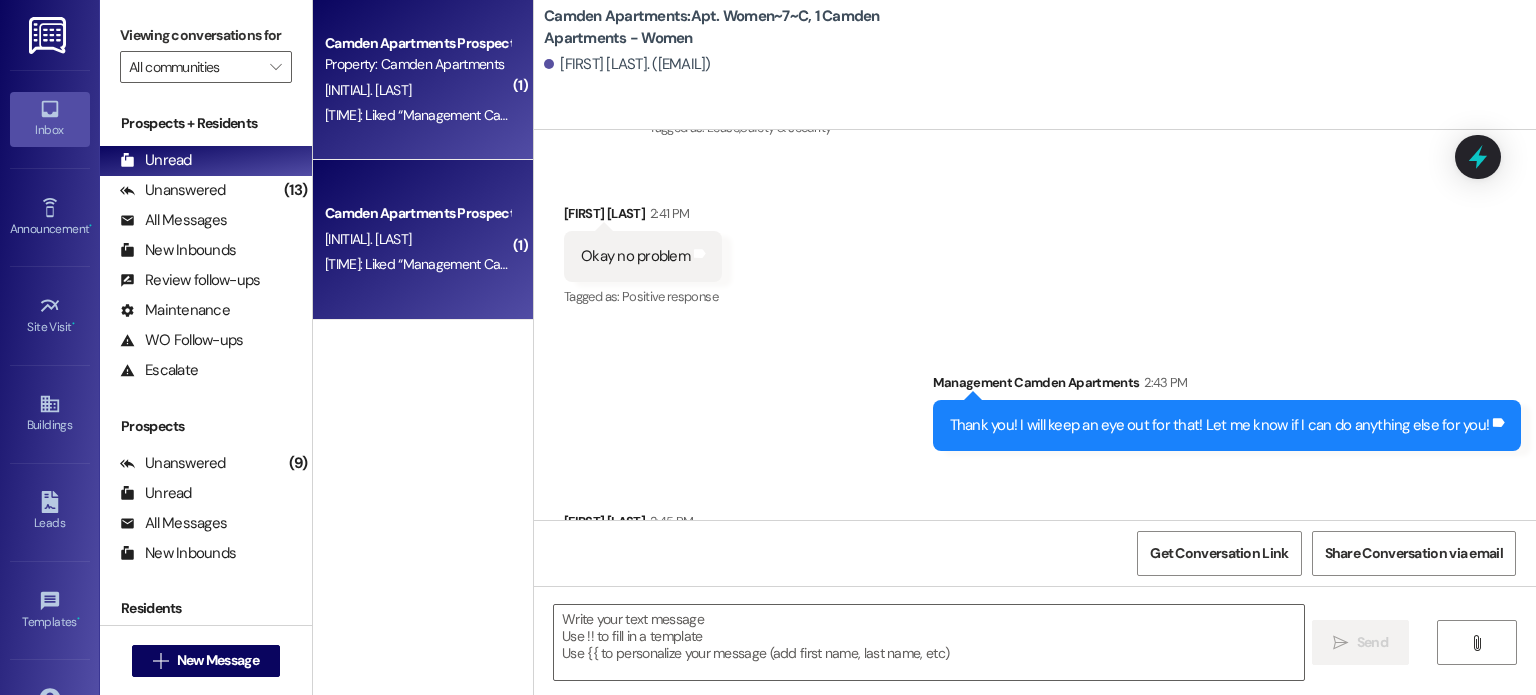 scroll, scrollTop: 37530, scrollLeft: 0, axis: vertical 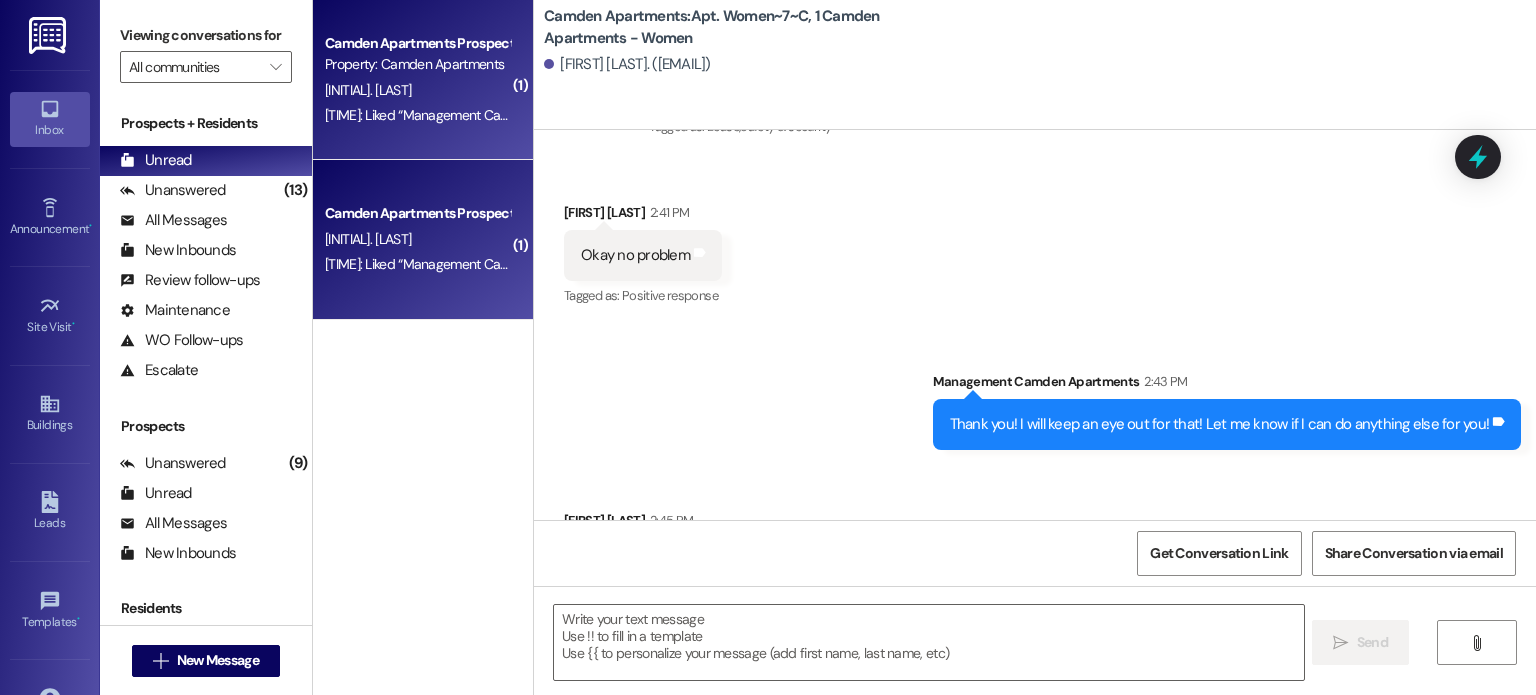 click on "[FIRST] [LAST]. ([EMAIL])" at bounding box center (627, 64) 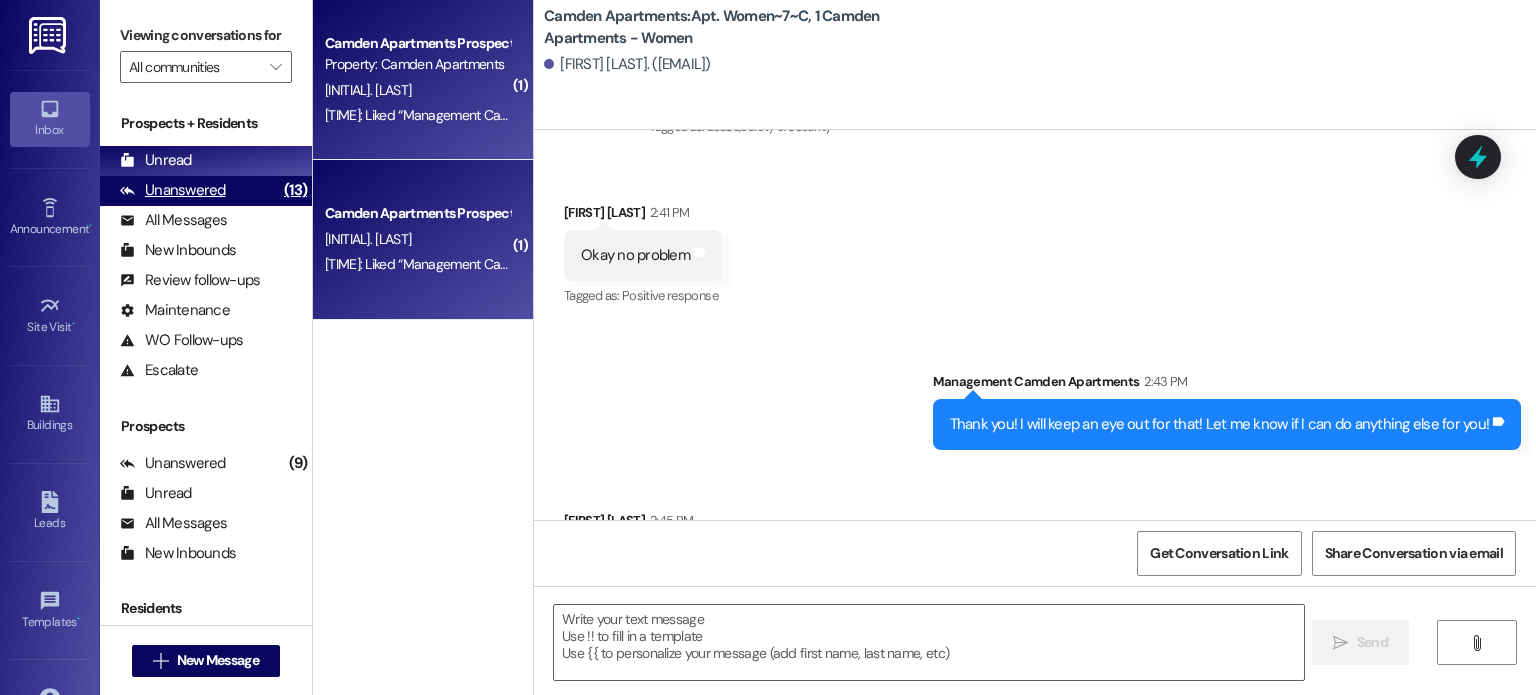 click on "Unanswered (13)" at bounding box center [206, 191] 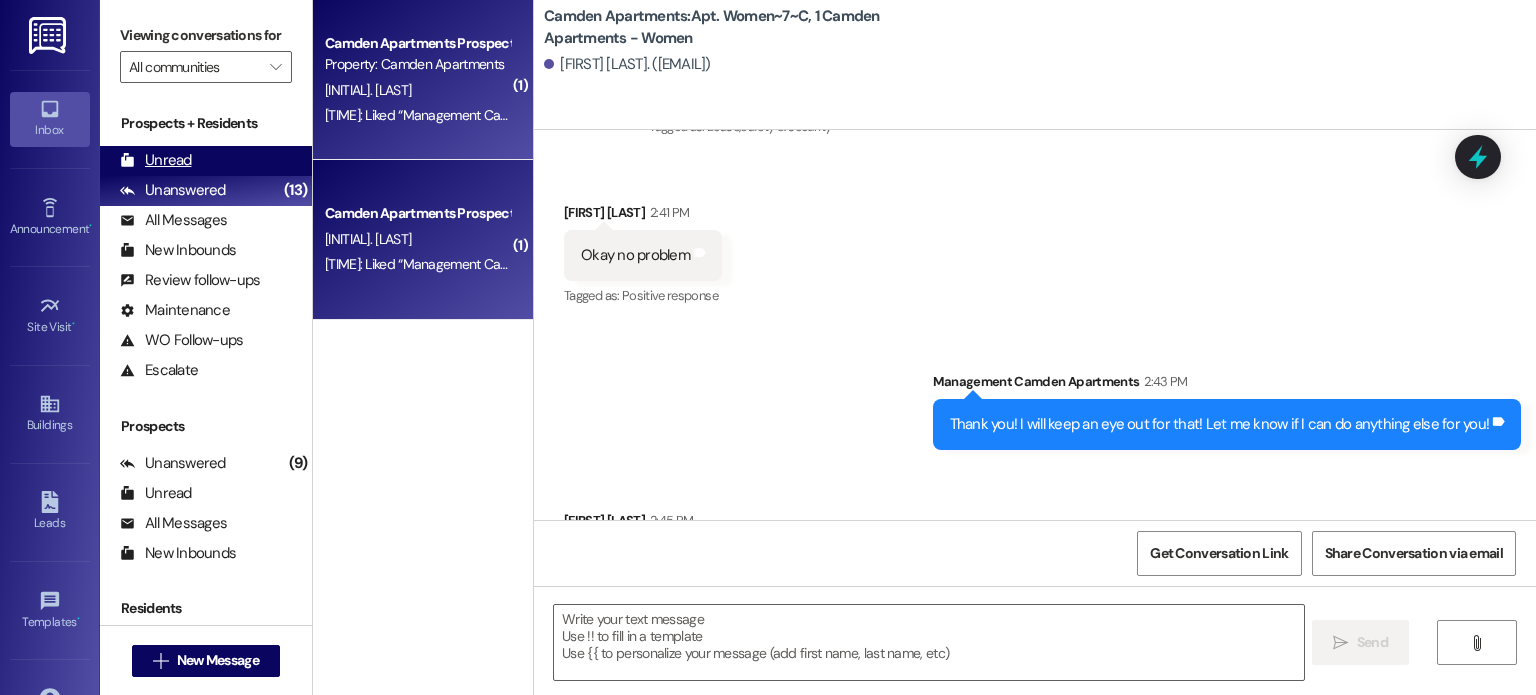 click on "Unread (0)" at bounding box center (206, 161) 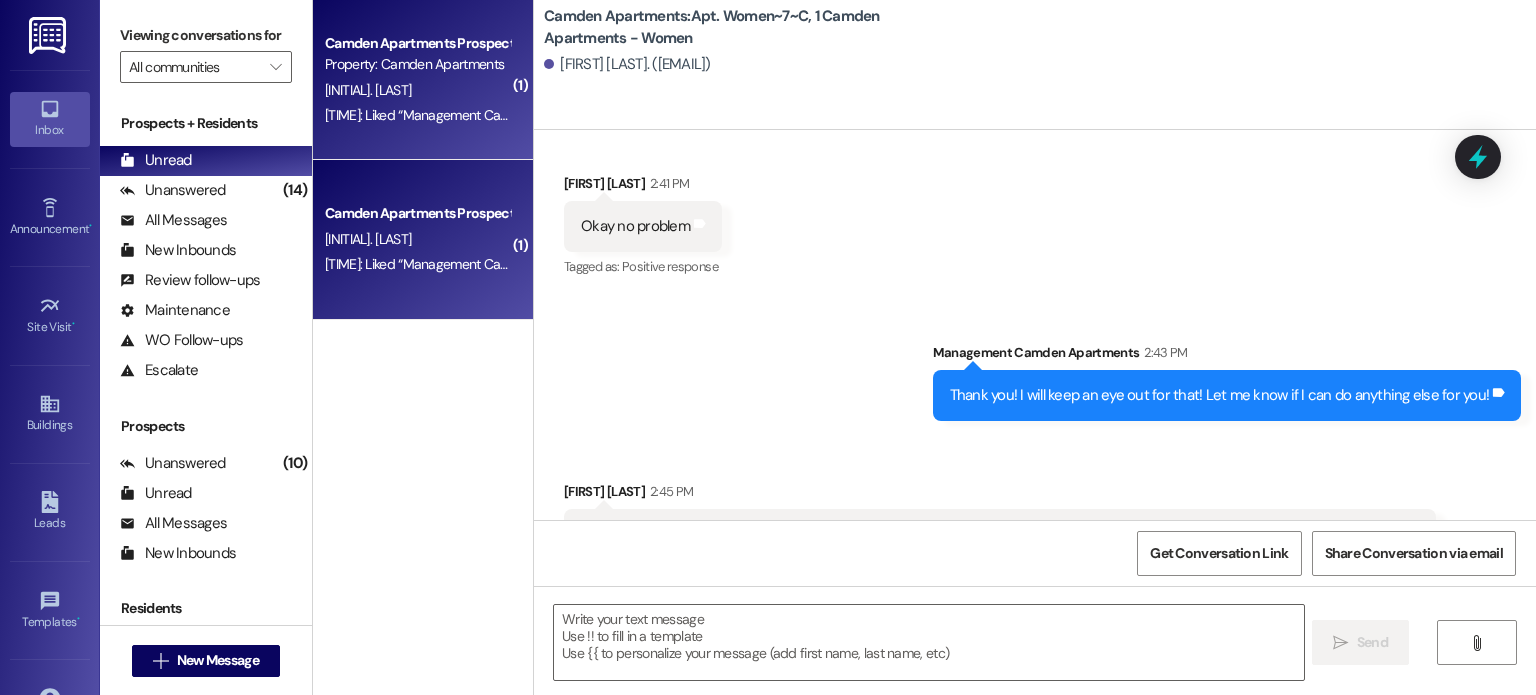 scroll, scrollTop: 37560, scrollLeft: 0, axis: vertical 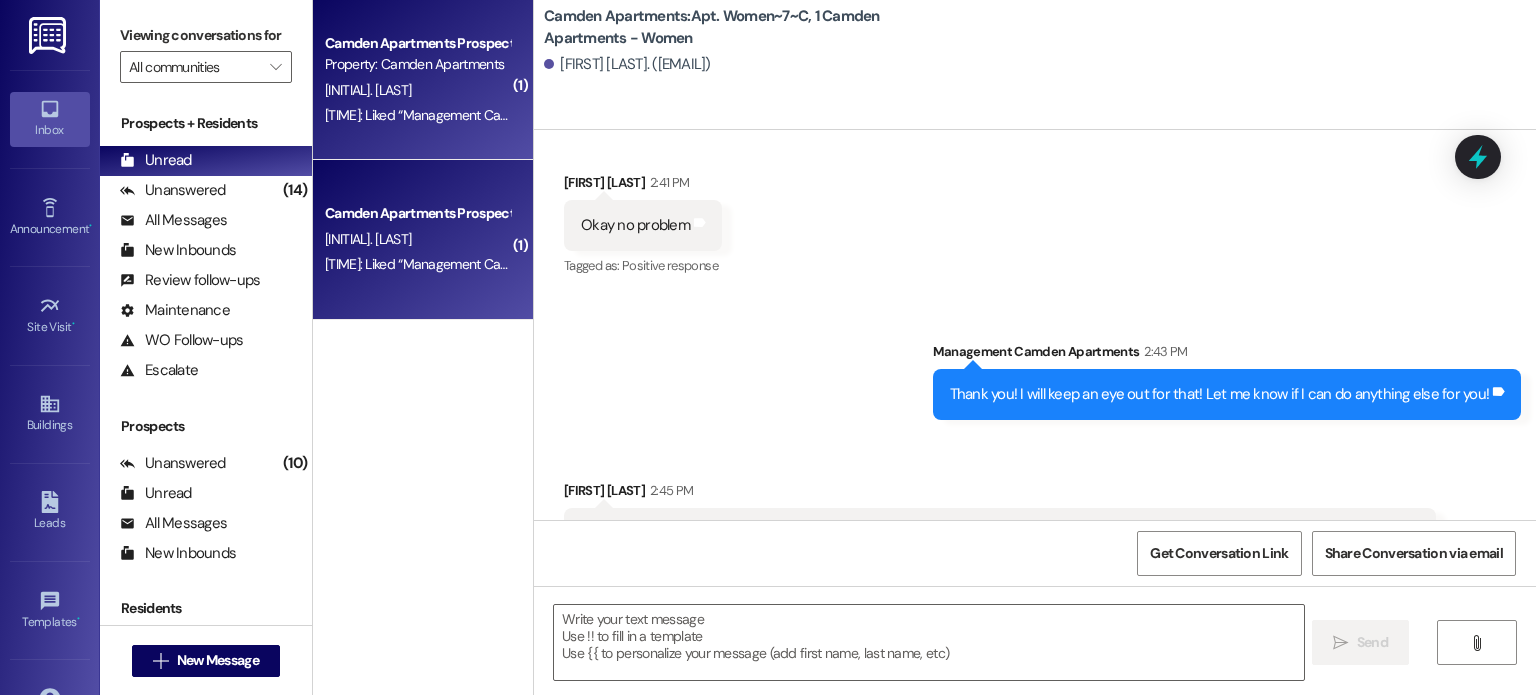 click on "Liked “Management Camden Apartments (Camden Apartments): Thank you! I will keep an eye out for that! Let me know if I can do anything else for you!”" at bounding box center (992, 544) 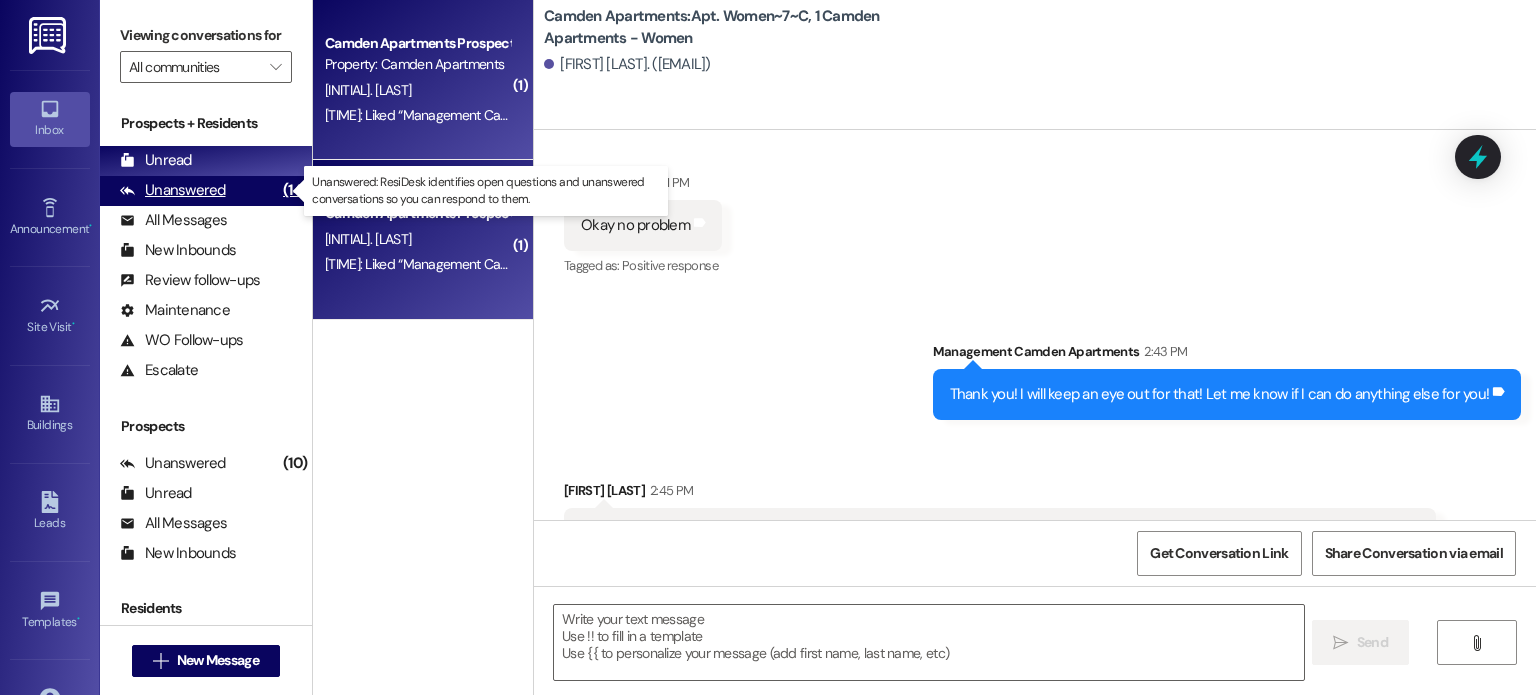 click on "Unanswered" at bounding box center (173, 190) 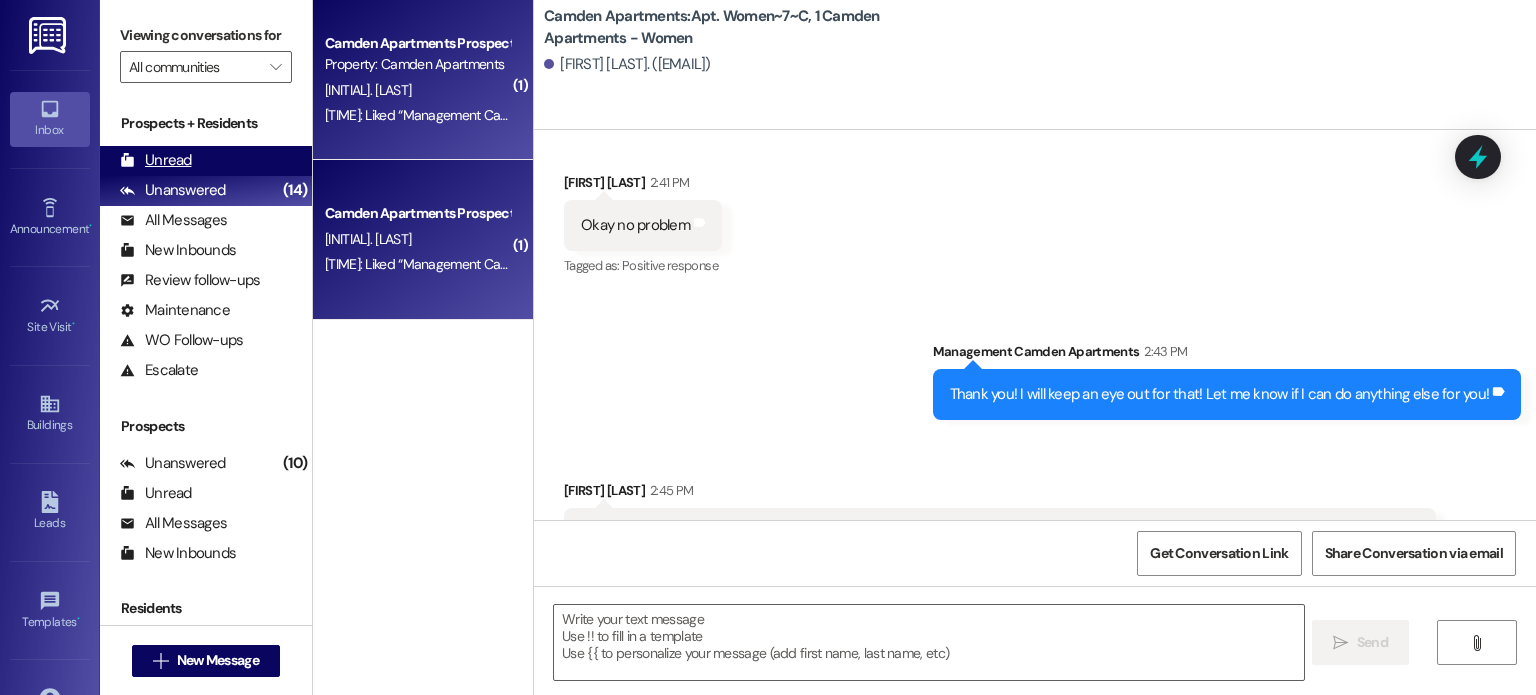click on "Unread (0)" at bounding box center [206, 161] 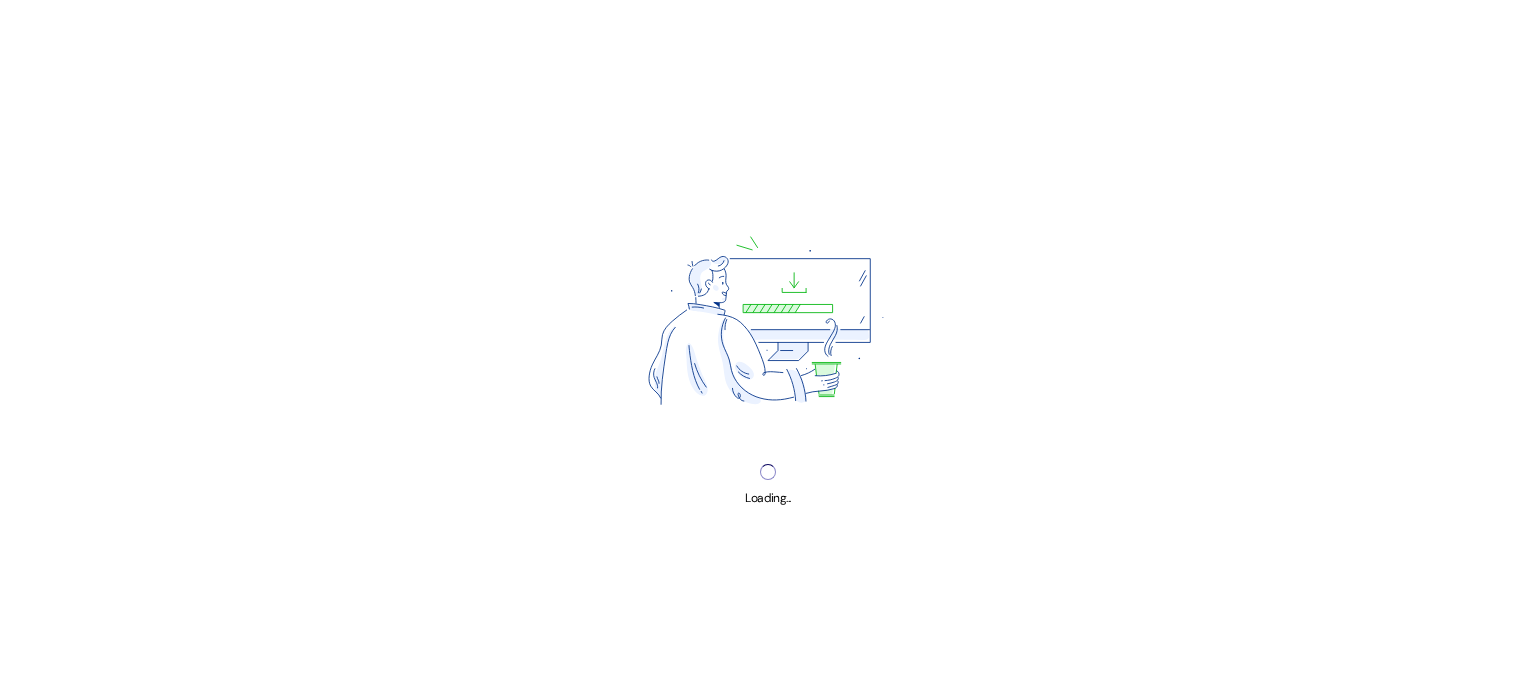 scroll, scrollTop: 0, scrollLeft: 0, axis: both 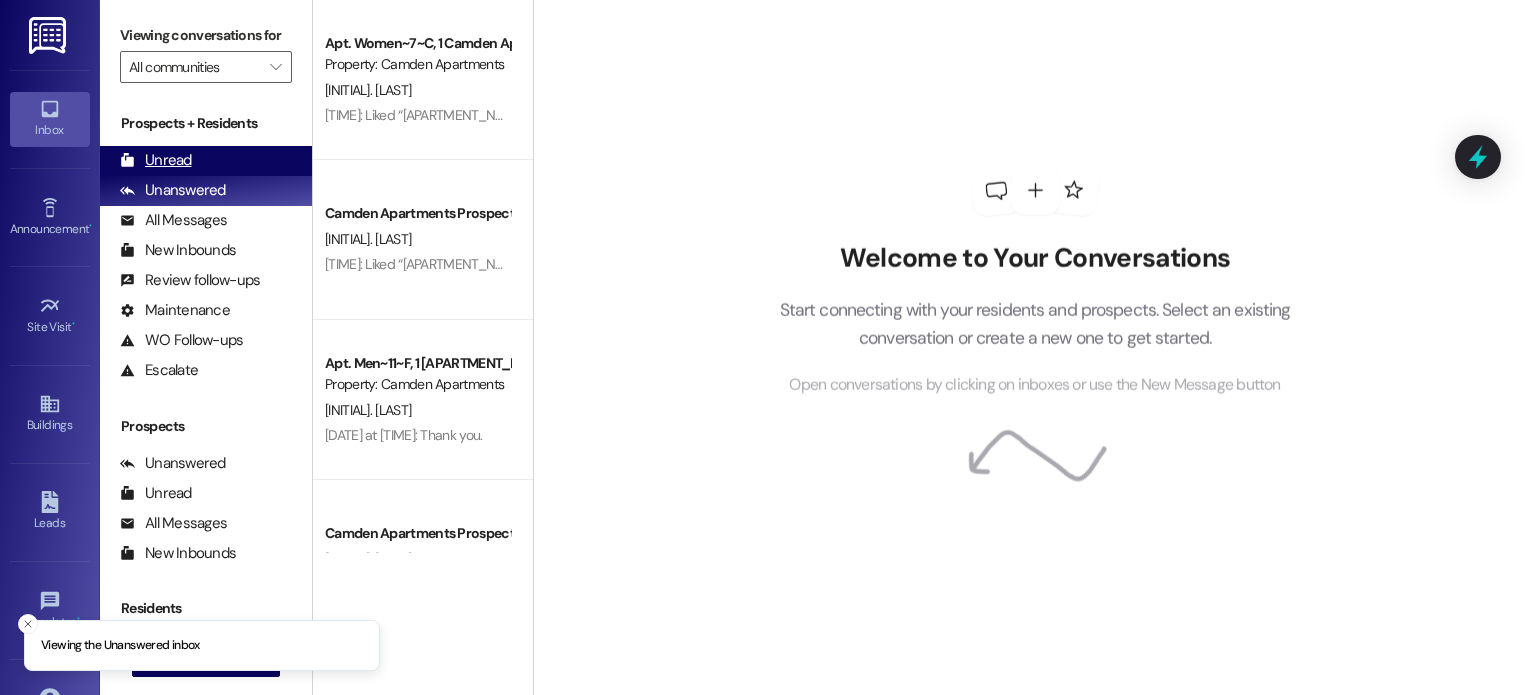 click on "Unread (0)" at bounding box center (206, 161) 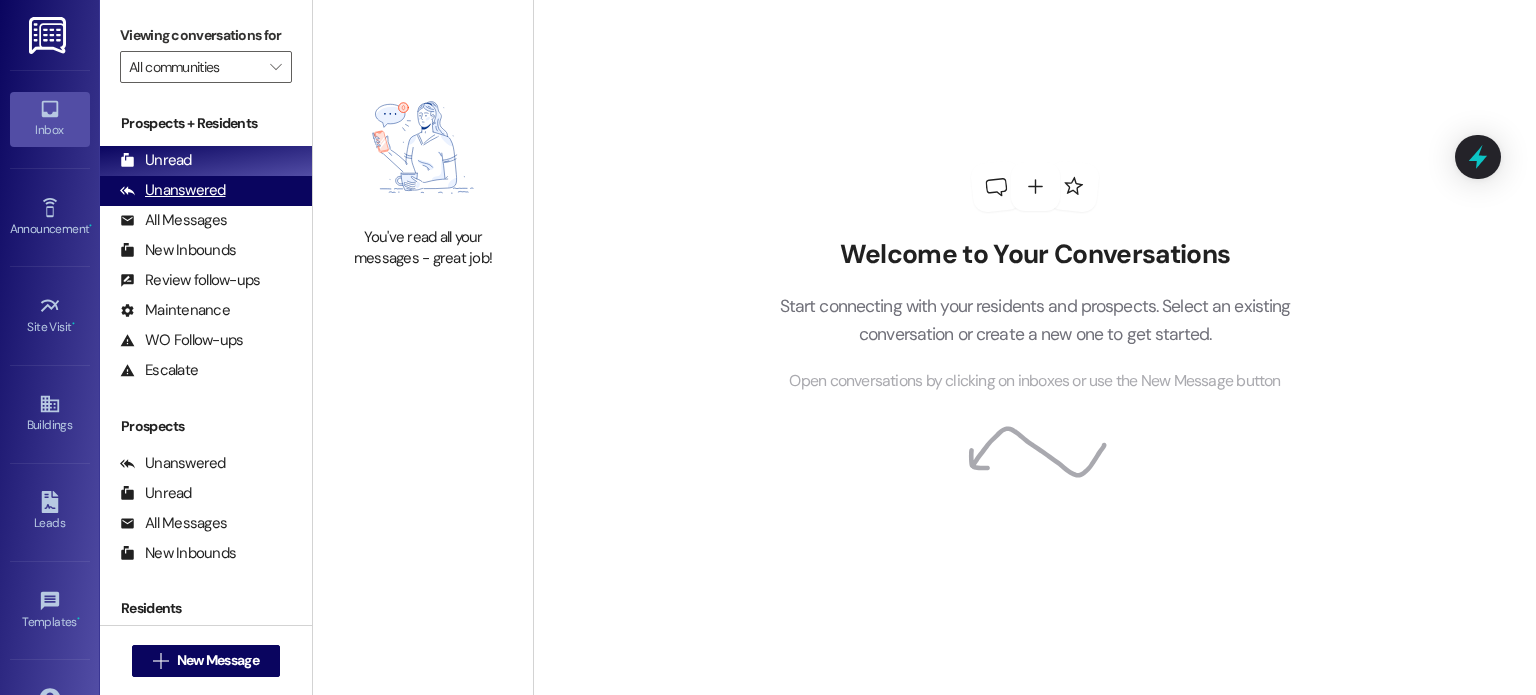 click on "Unanswered" at bounding box center (173, 190) 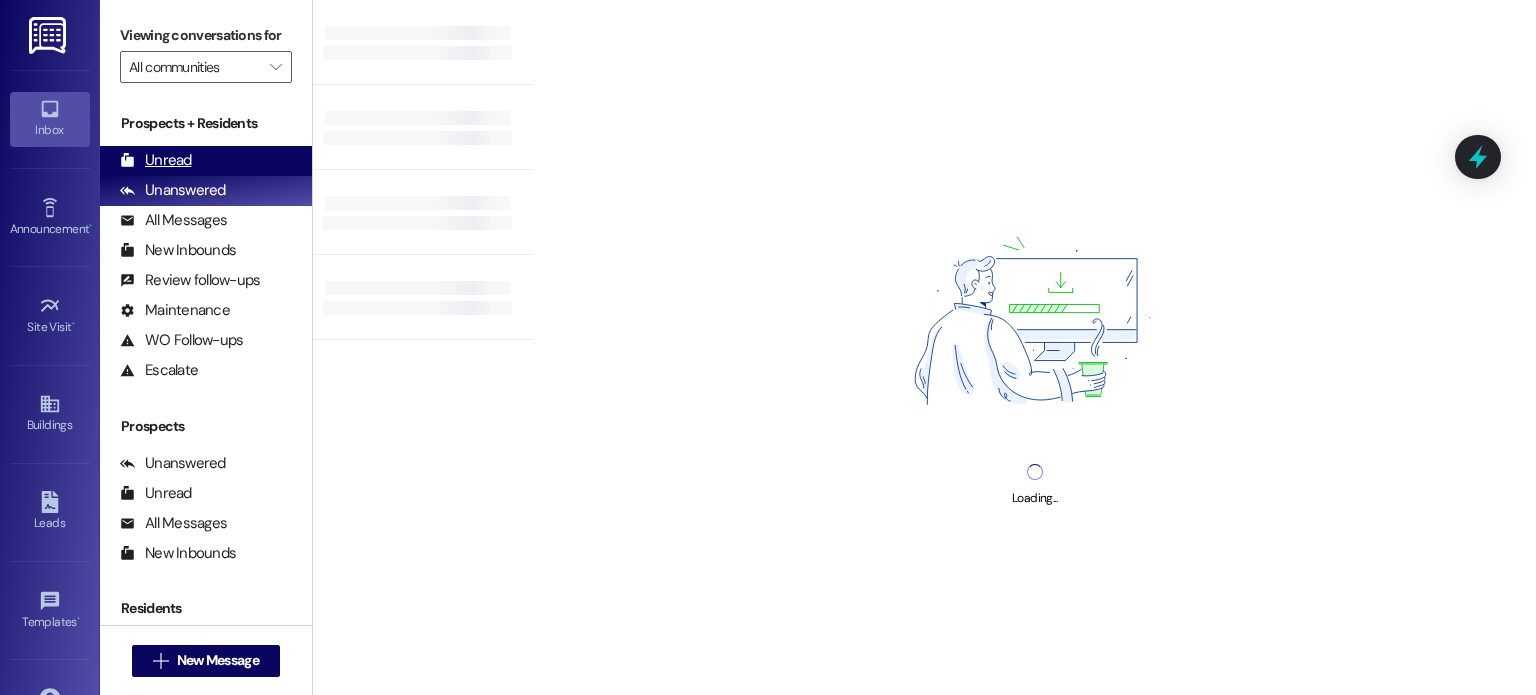 click on "Unread (0)" at bounding box center [206, 161] 